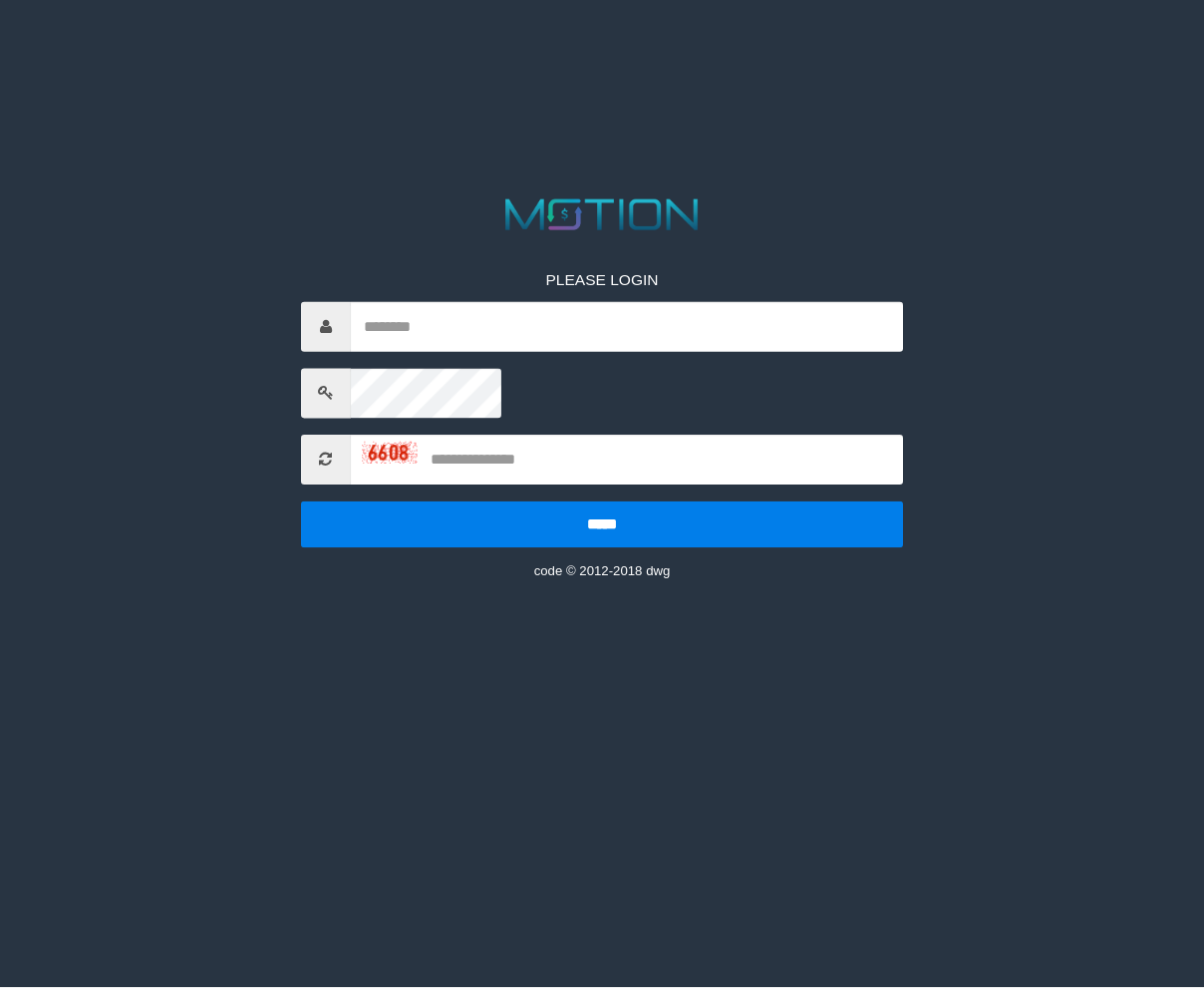 scroll, scrollTop: 0, scrollLeft: 0, axis: both 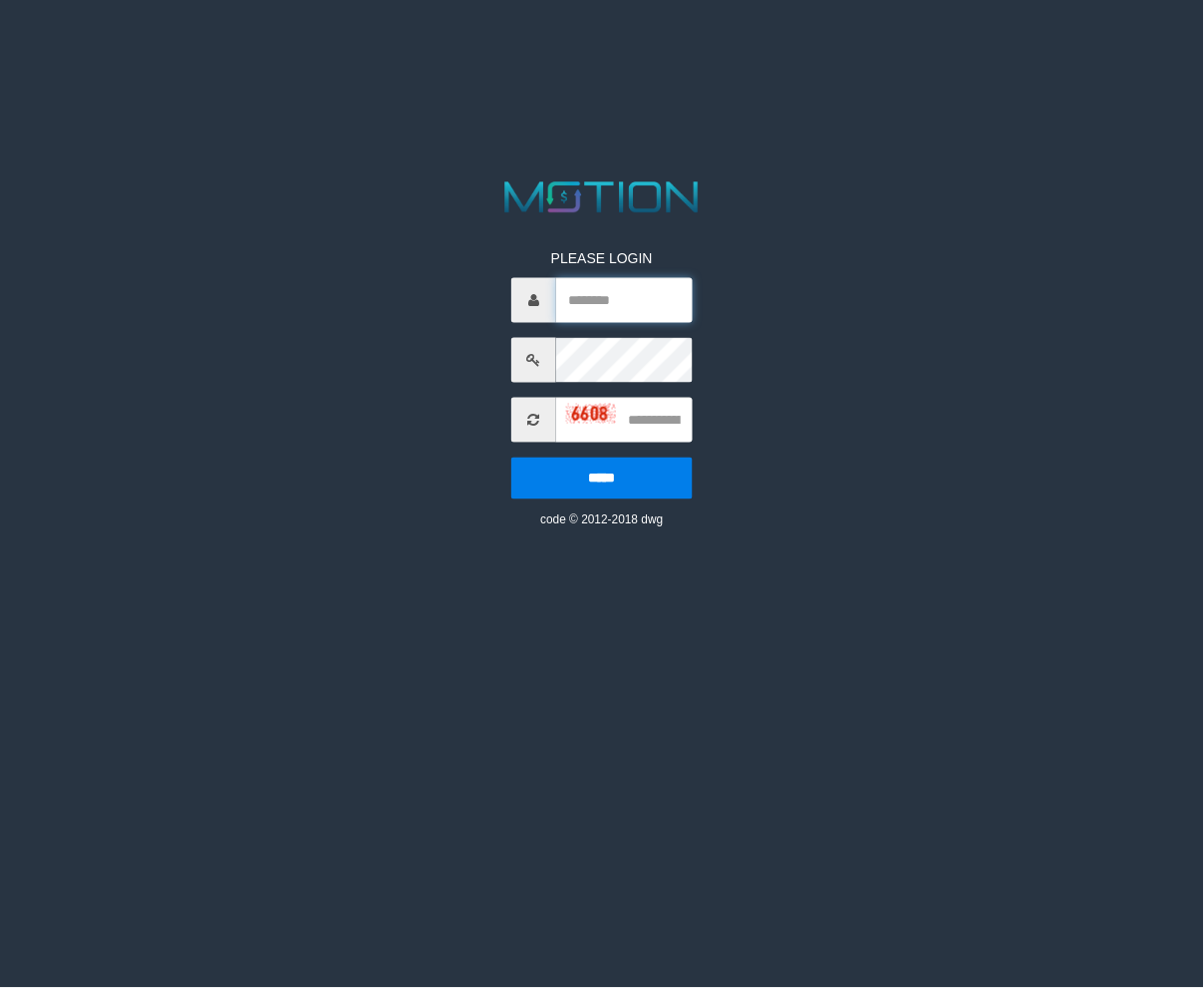 type on "*********" 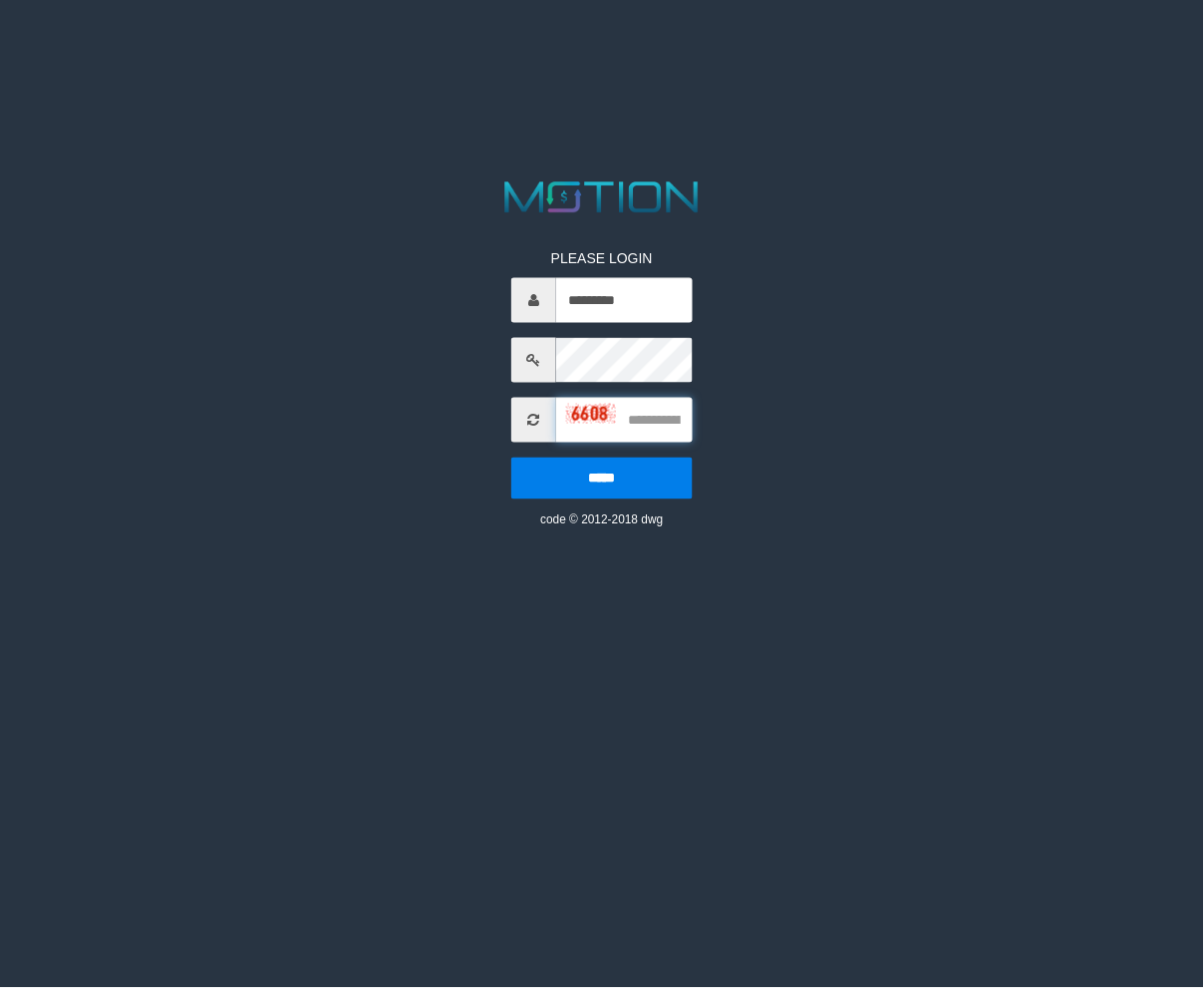 click at bounding box center [624, 419] 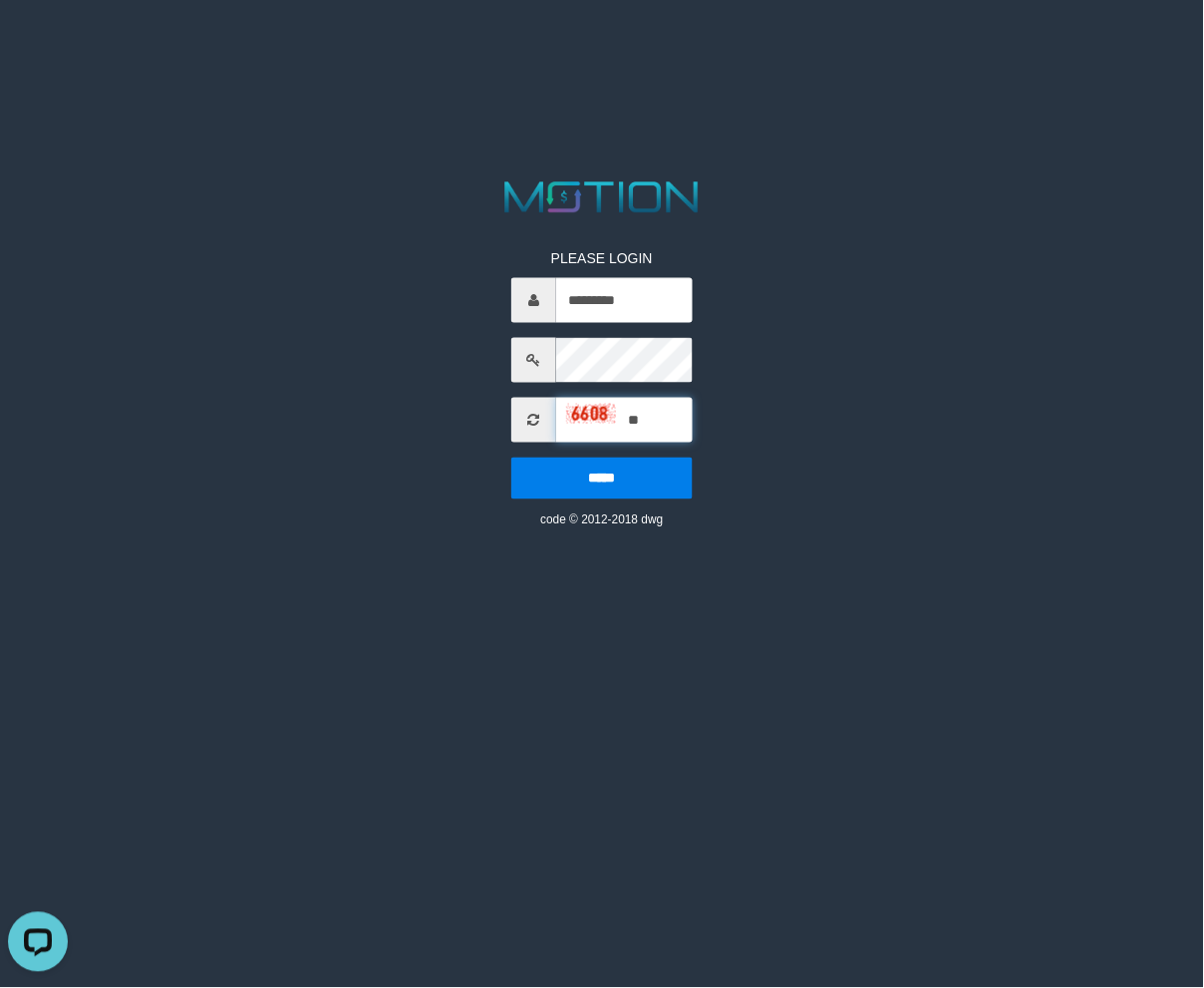 scroll, scrollTop: 0, scrollLeft: 0, axis: both 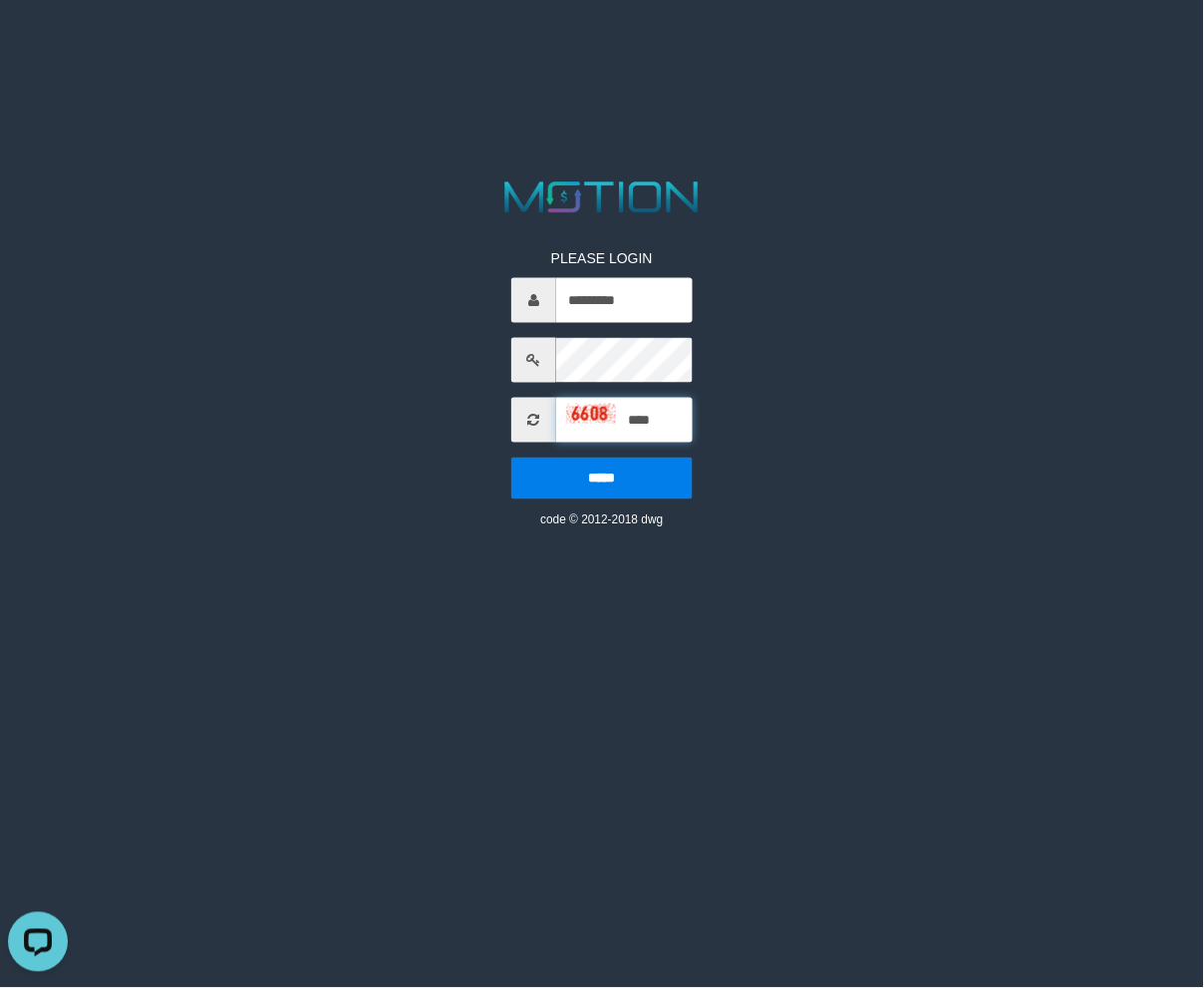 type on "****" 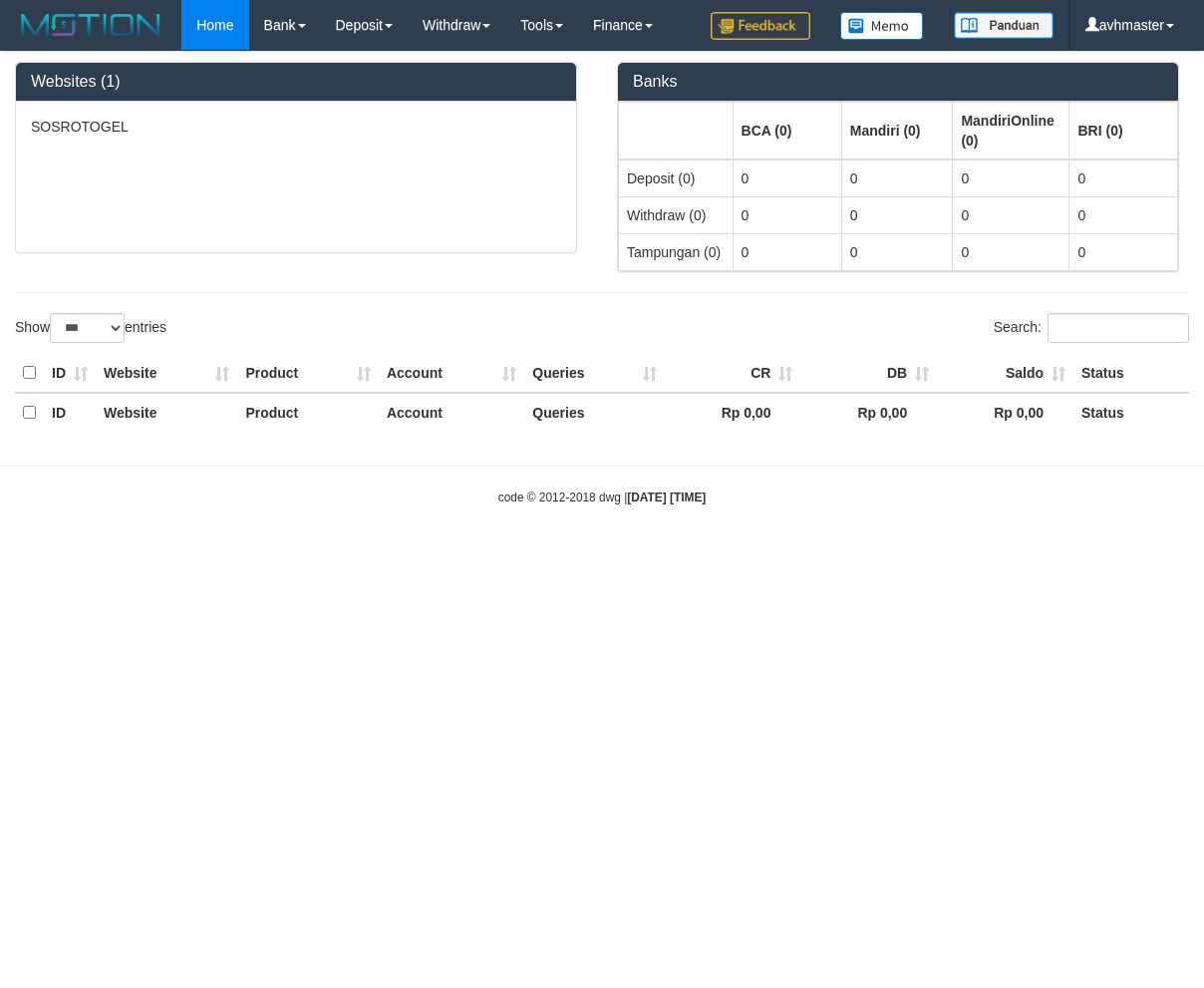 select on "***" 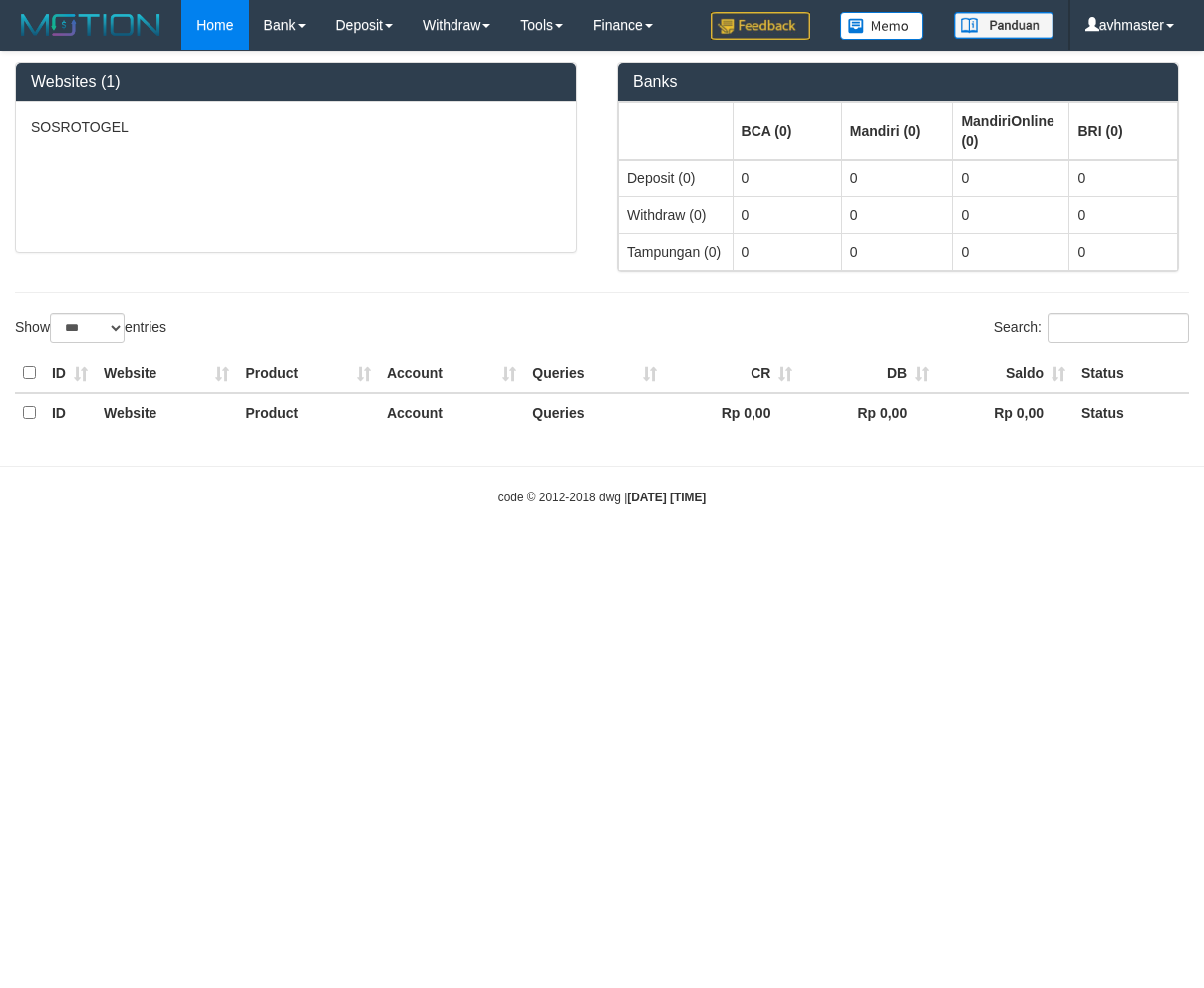 scroll, scrollTop: 0, scrollLeft: 0, axis: both 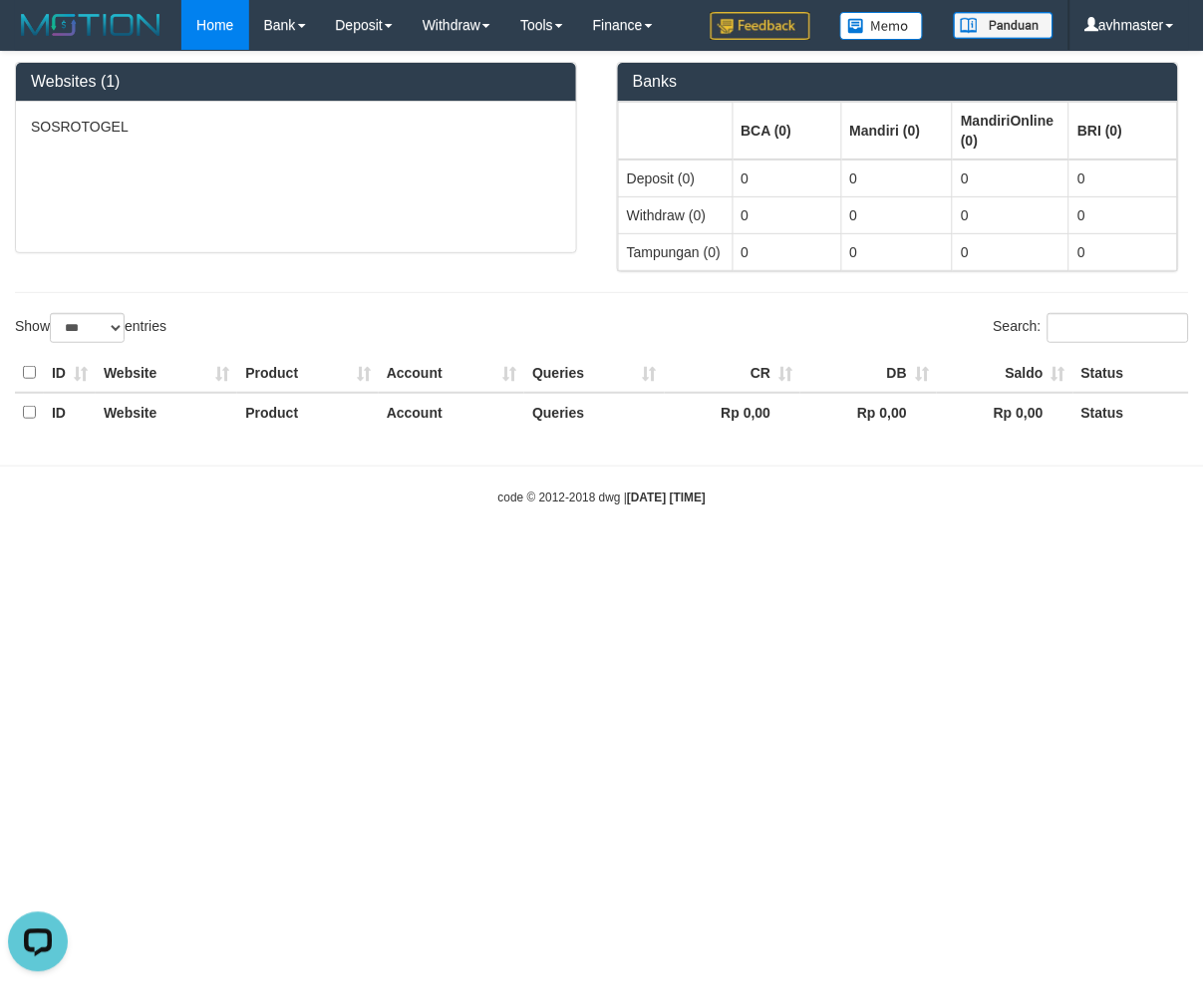 drag, startPoint x: 952, startPoint y: 616, endPoint x: 832, endPoint y: 586, distance: 123.69317 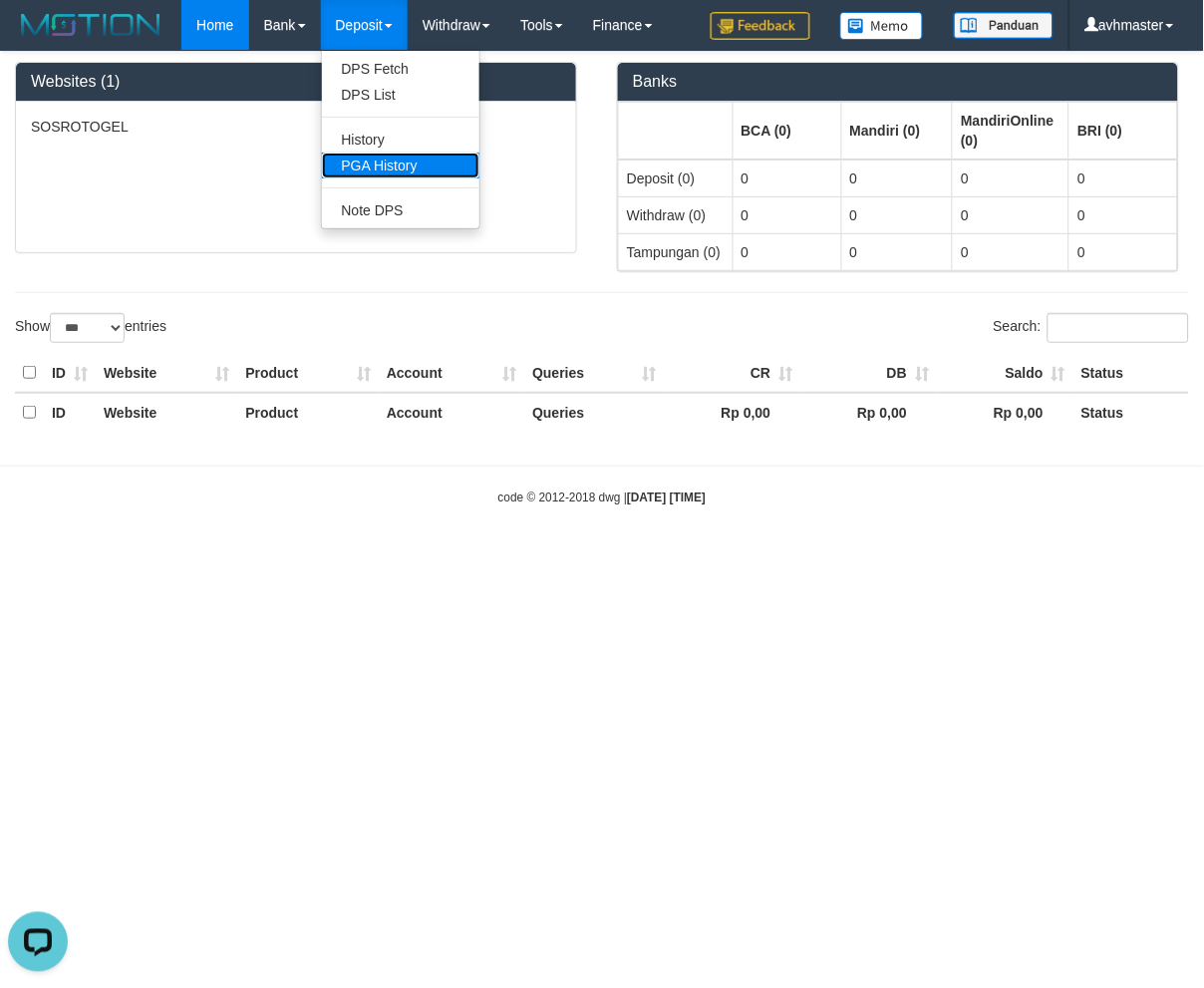 click on "PGA History" at bounding box center [401, 165] 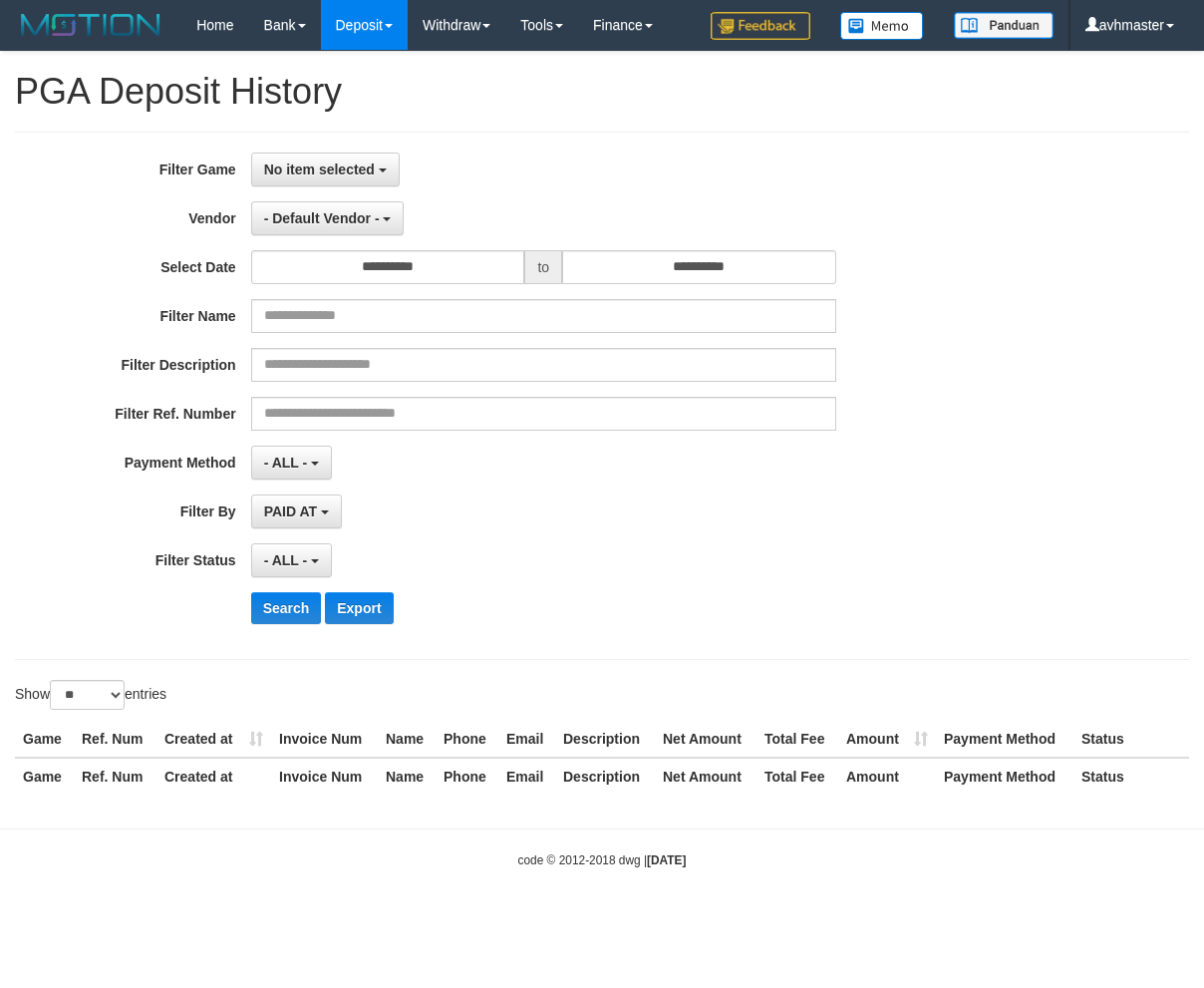 select 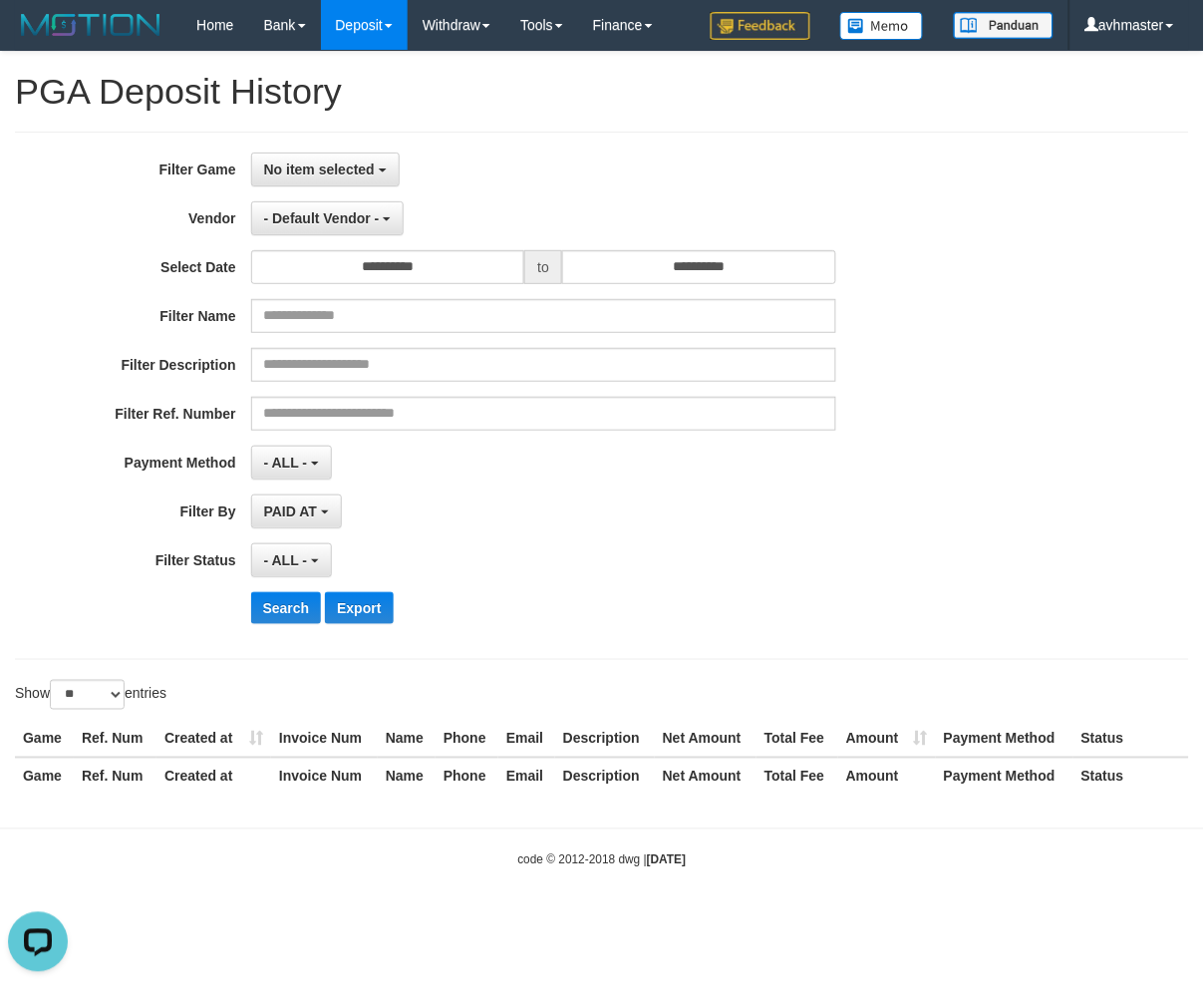scroll, scrollTop: 0, scrollLeft: 0, axis: both 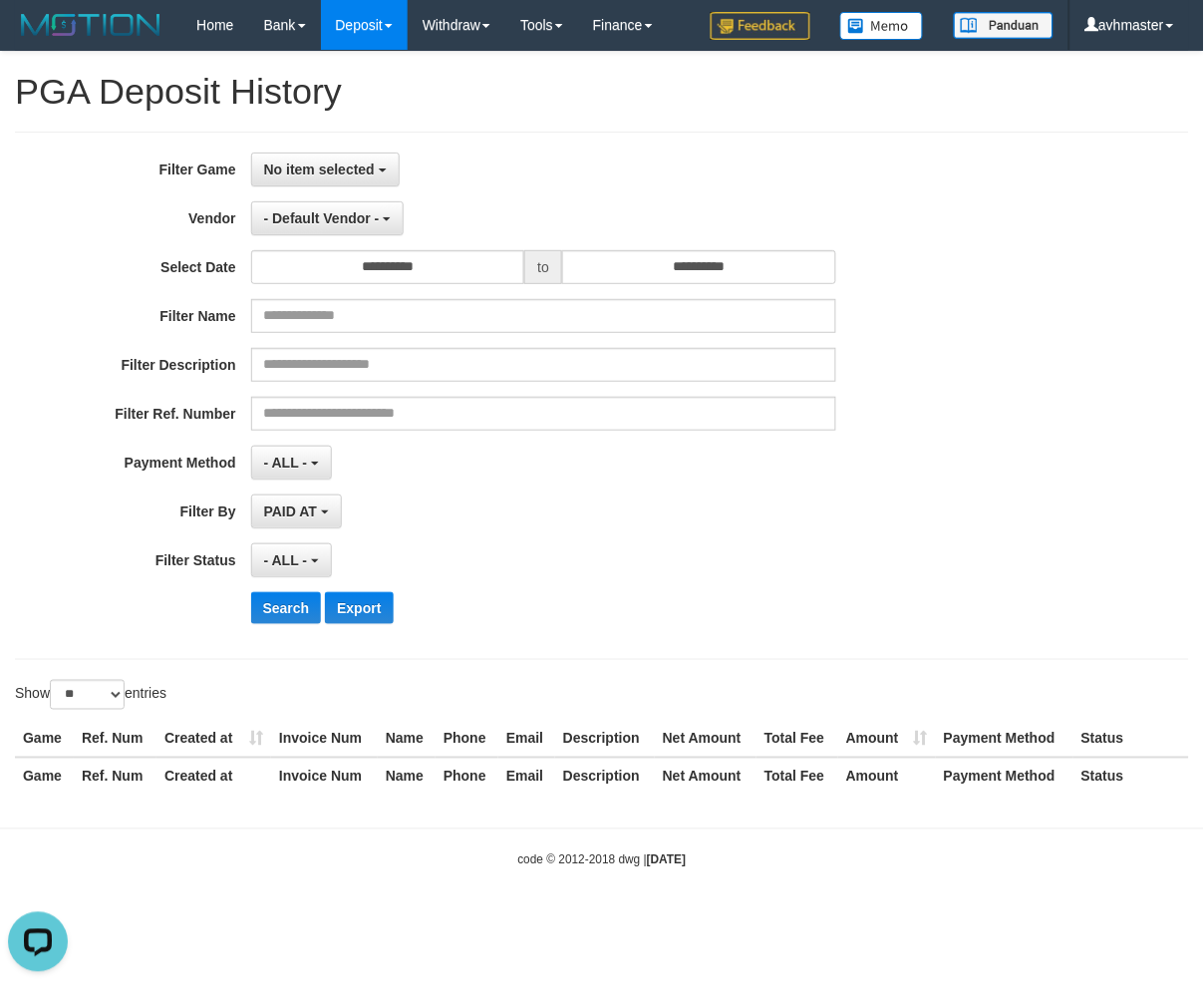 drag, startPoint x: 993, startPoint y: 500, endPoint x: 969, endPoint y: 499, distance: 24.020824 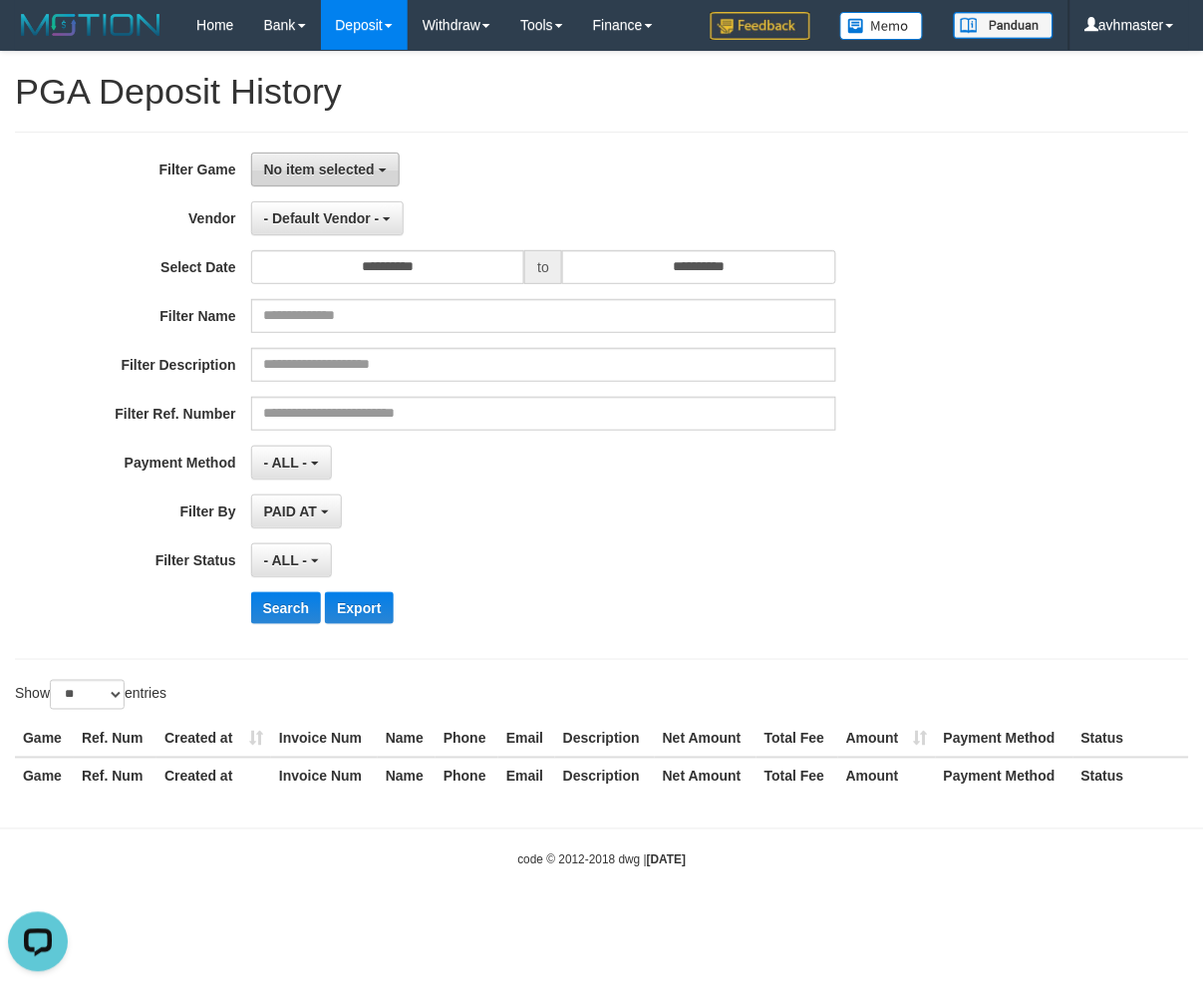 click on "No item selected" at bounding box center [319, 169] 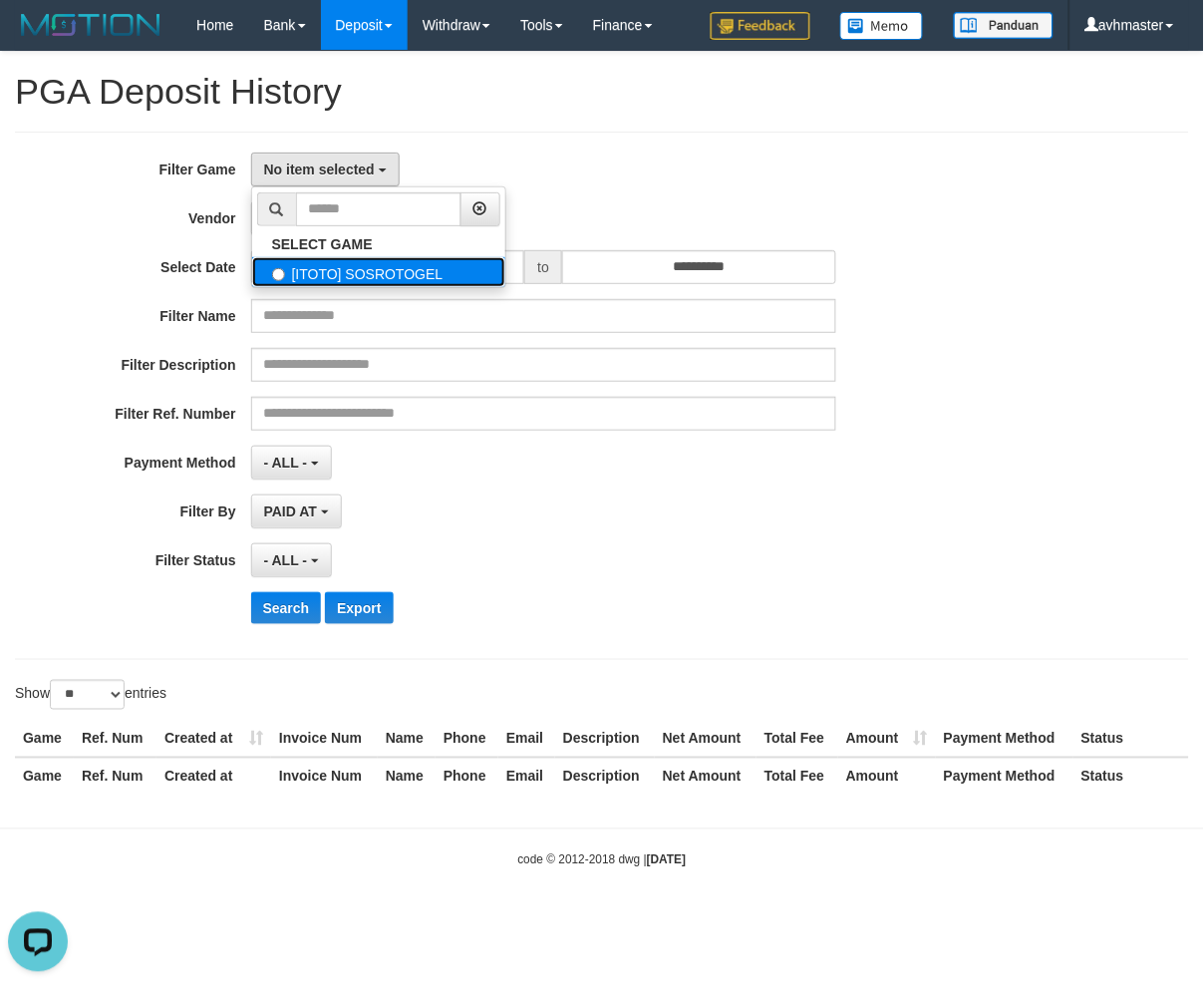 click on "[ITOTO] SOSROTOGEL" at bounding box center [379, 272] 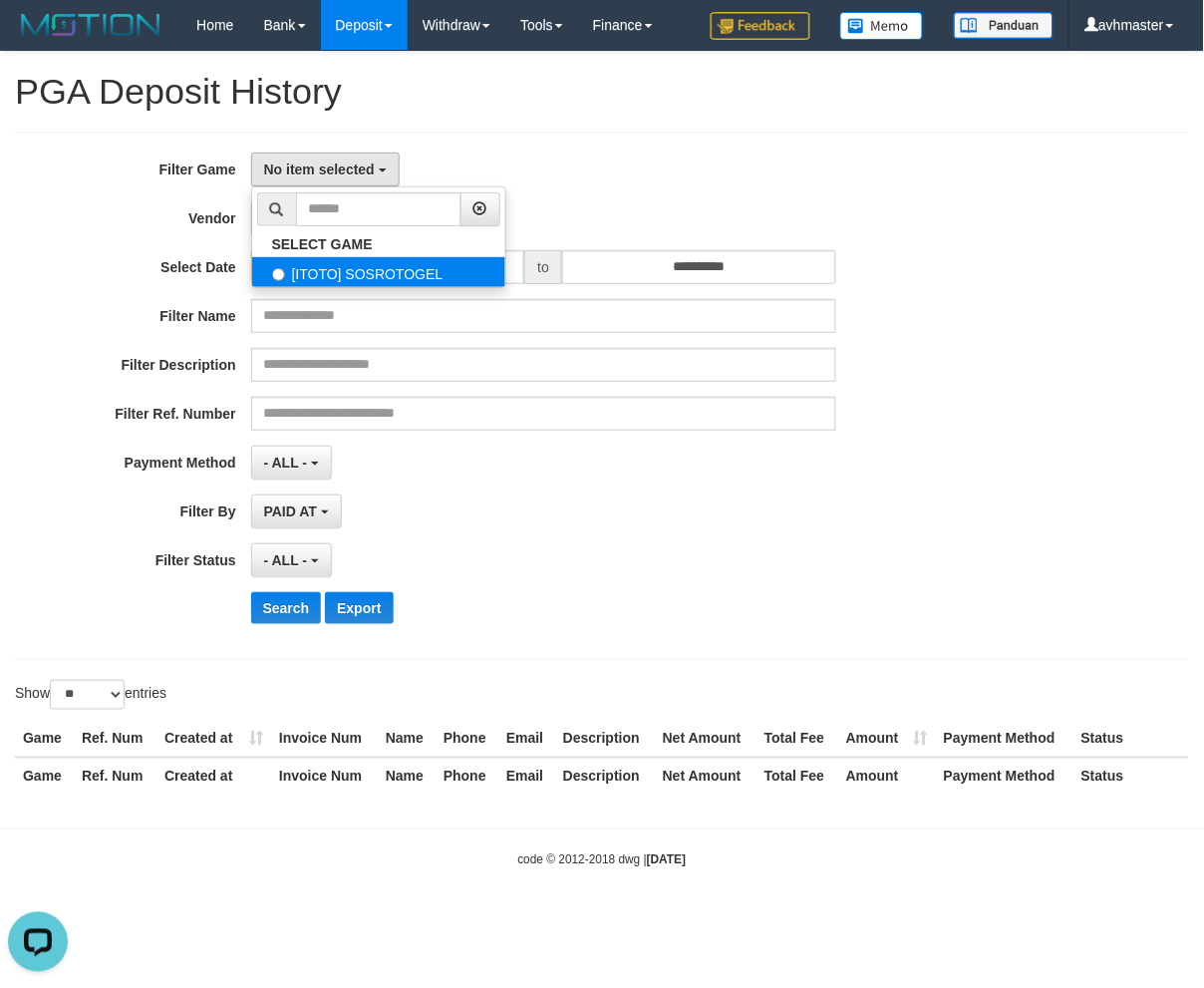 select on "***" 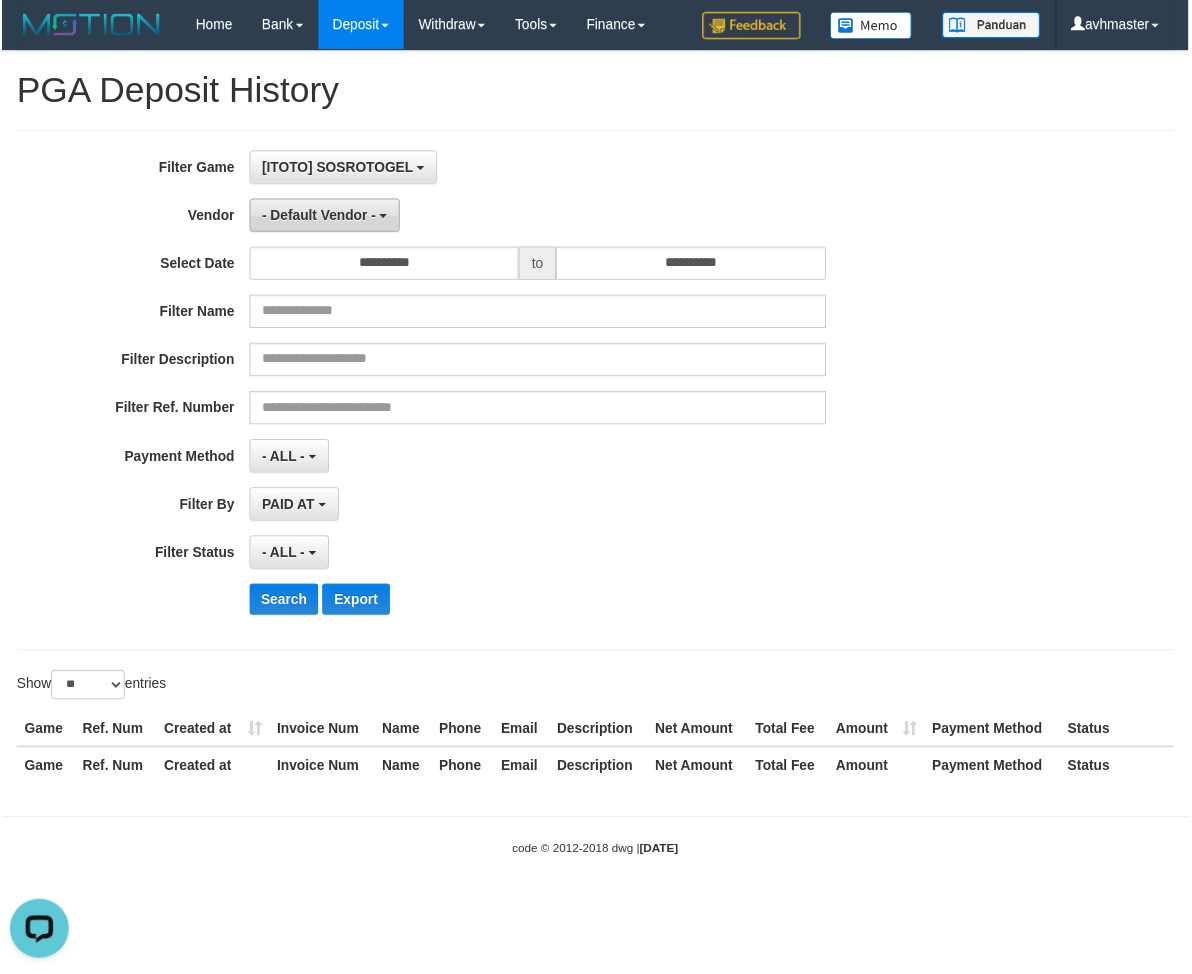 scroll, scrollTop: 17, scrollLeft: 0, axis: vertical 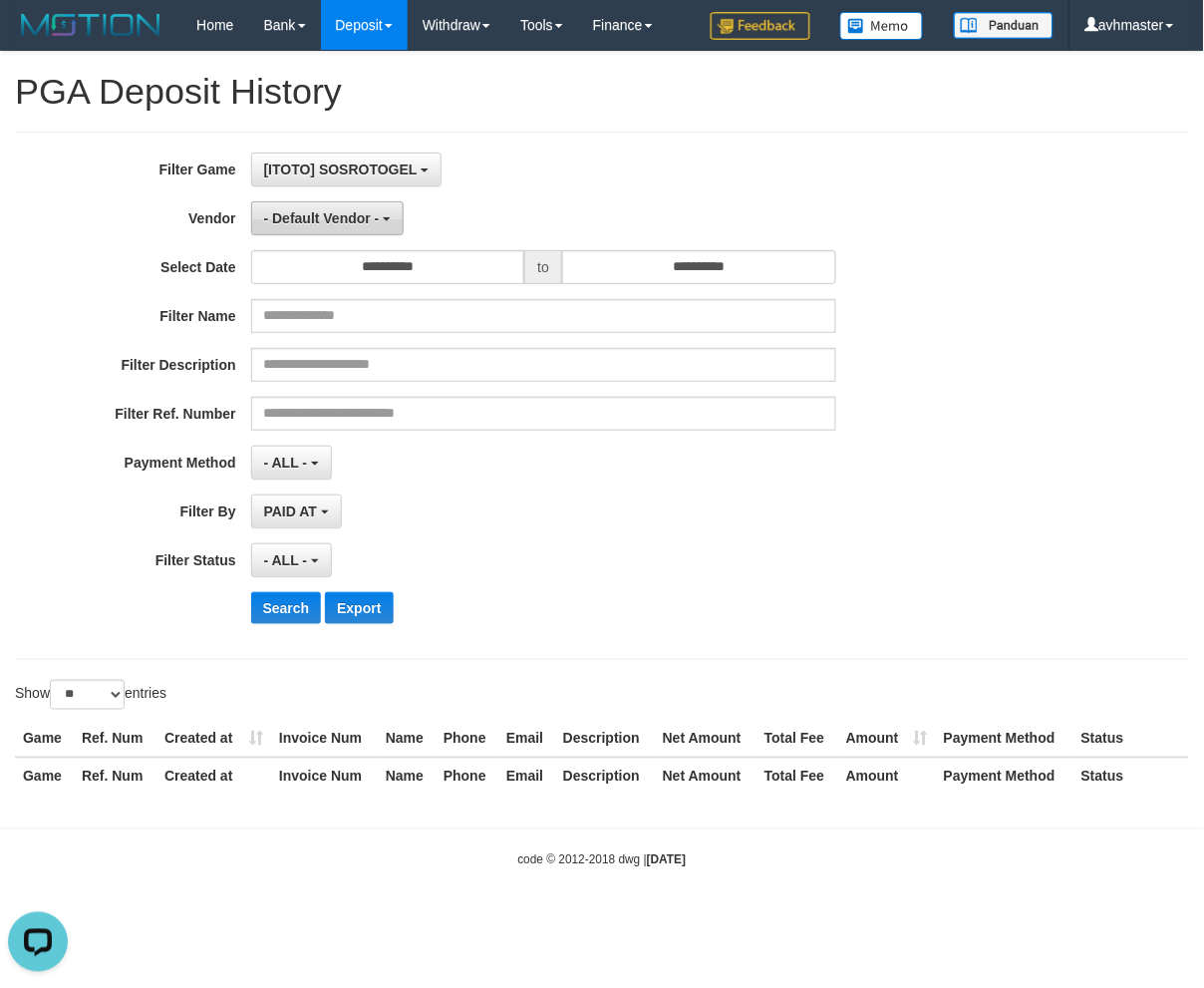 click on "- Default Vendor -" at bounding box center [328, 218] 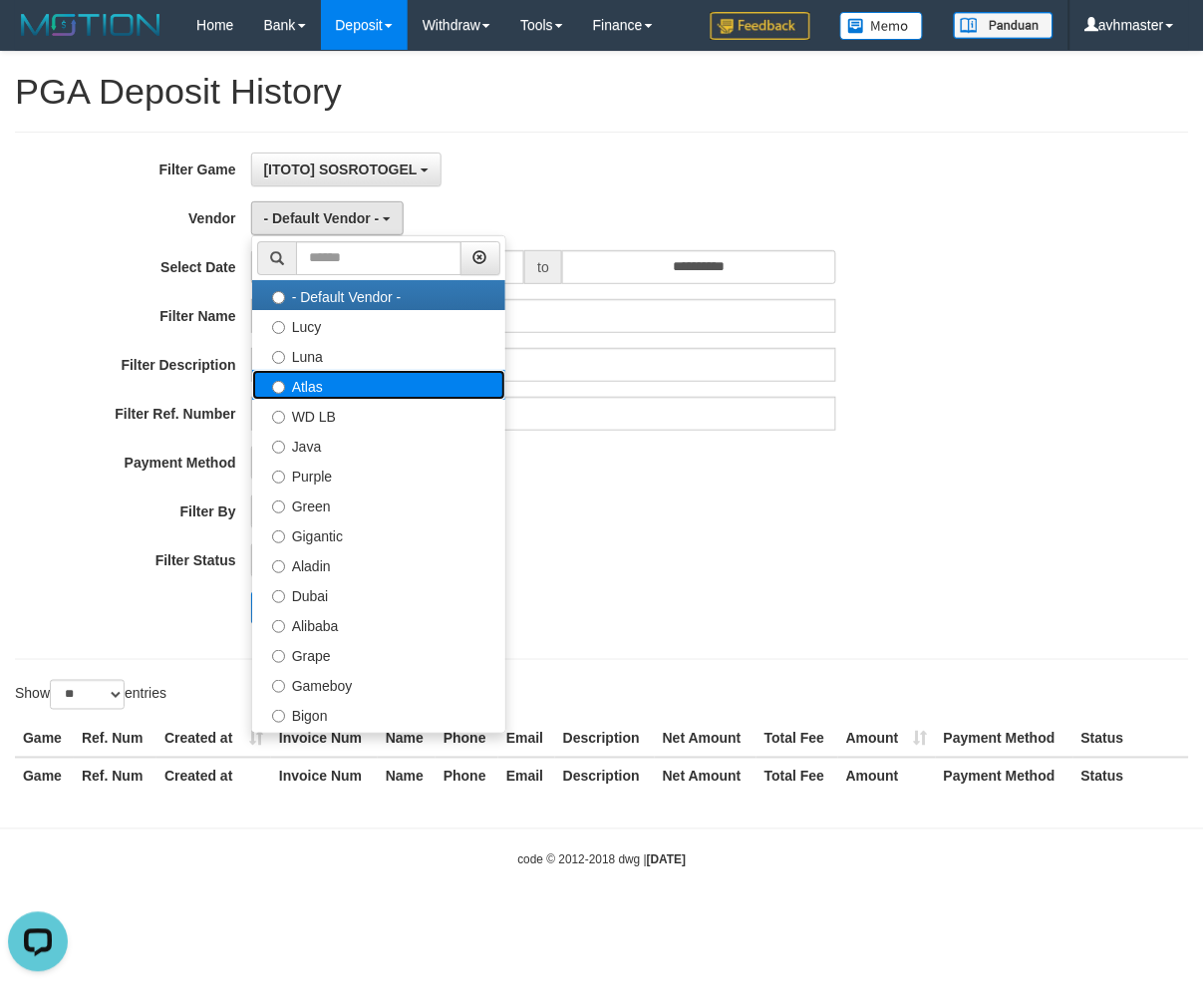 click on "Atlas" at bounding box center (379, 385) 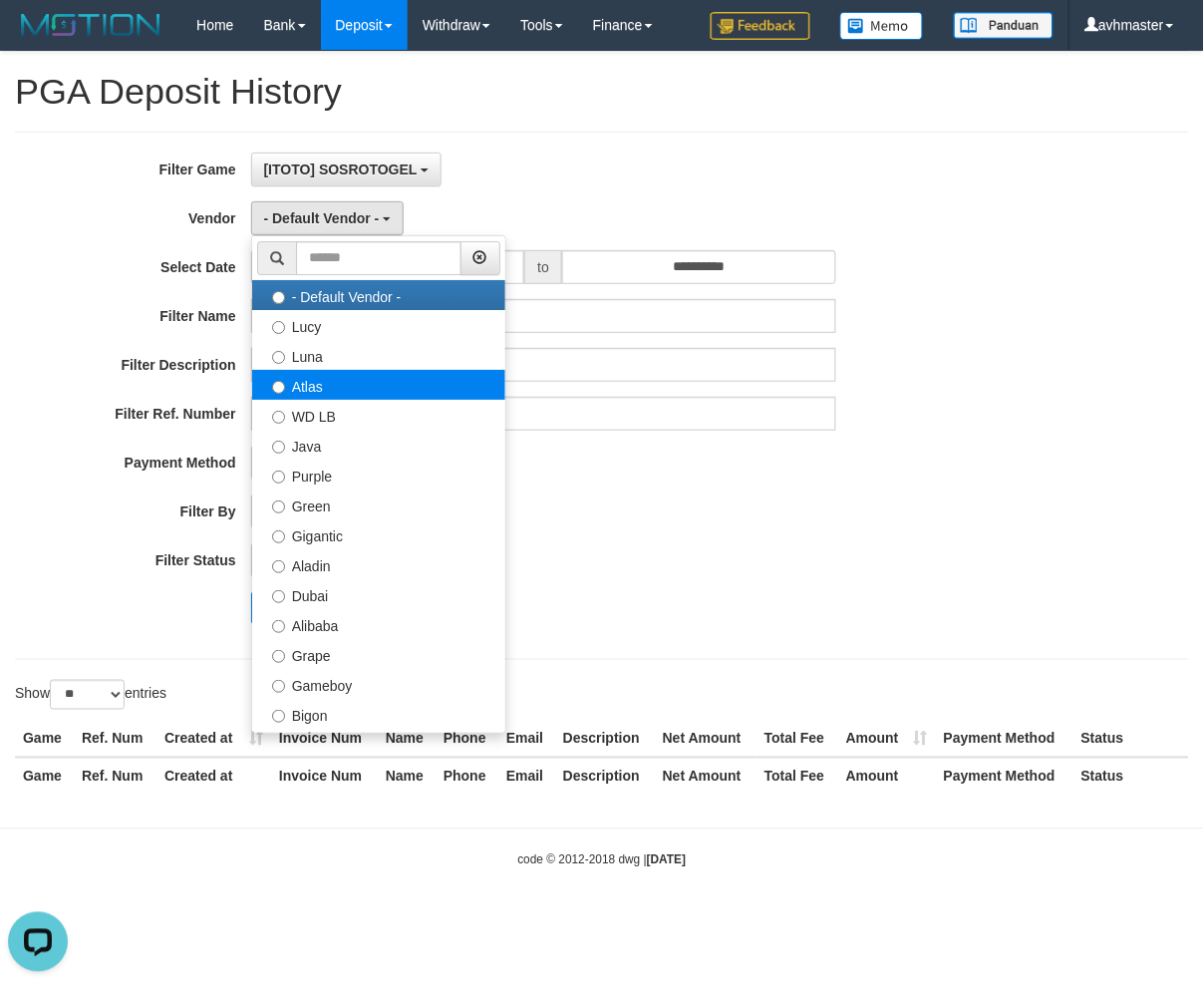 select on "**********" 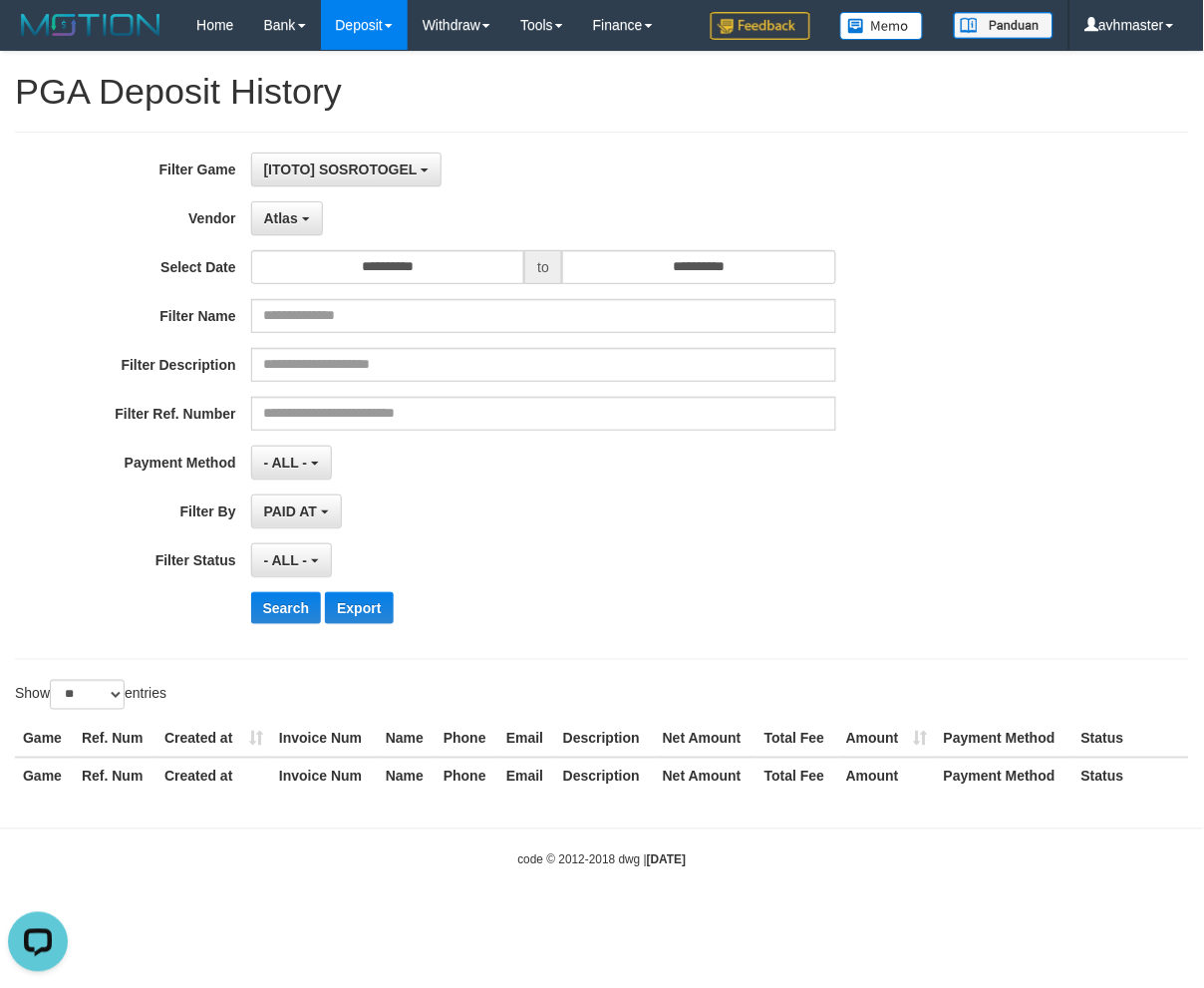 click on "**********" at bounding box center [501, 396] 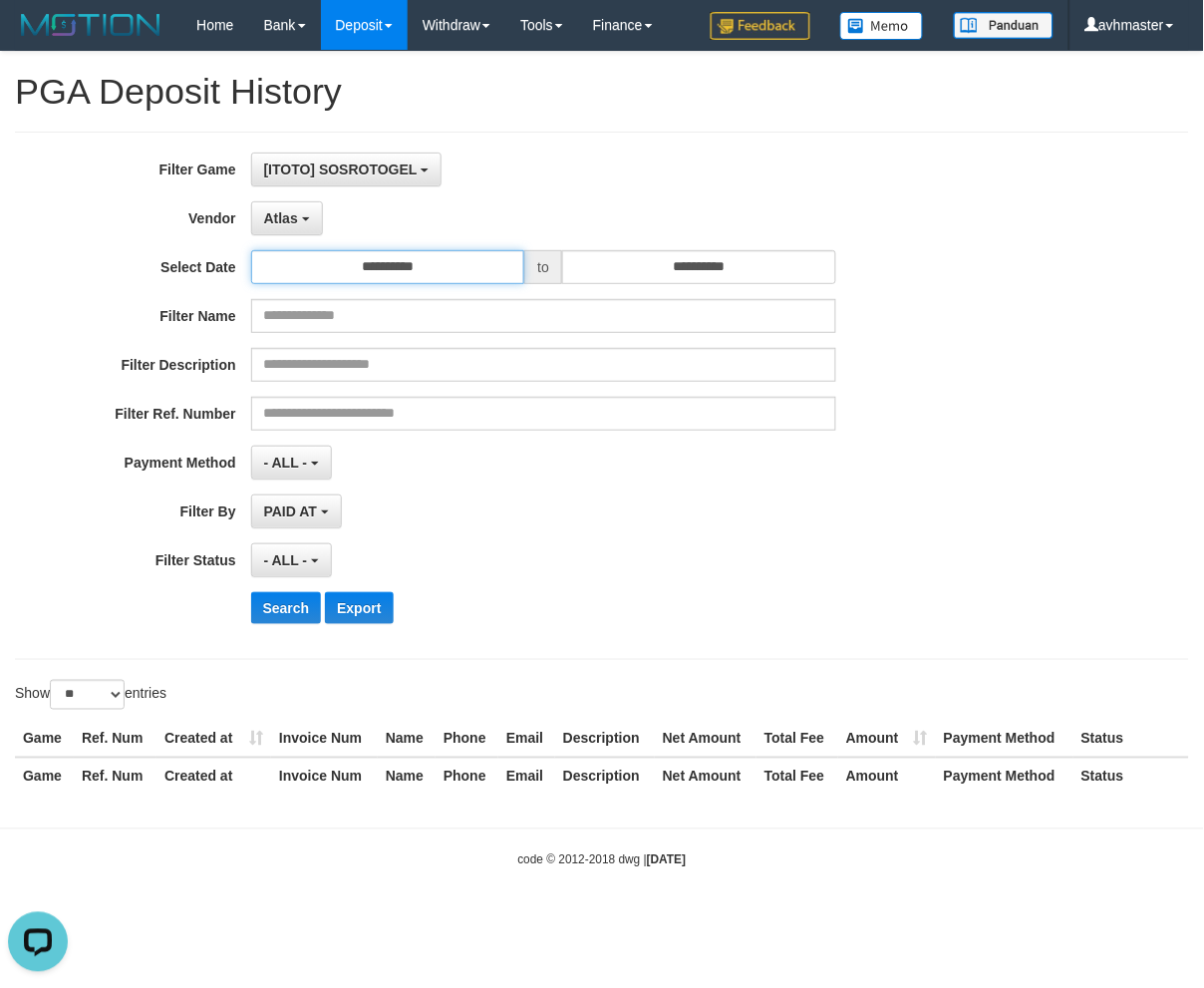 click on "**********" at bounding box center [388, 267] 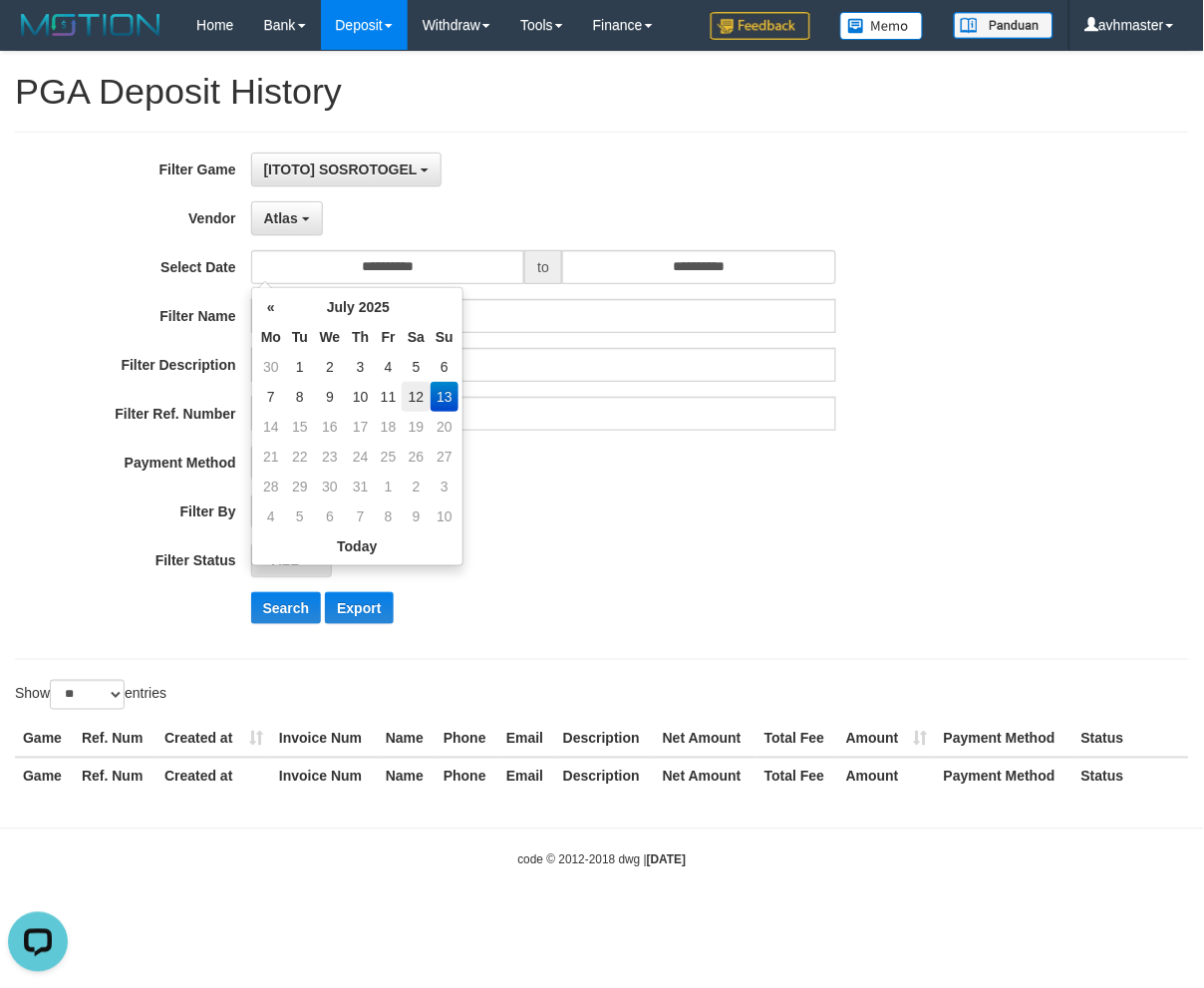 click on "12" at bounding box center (416, 397) 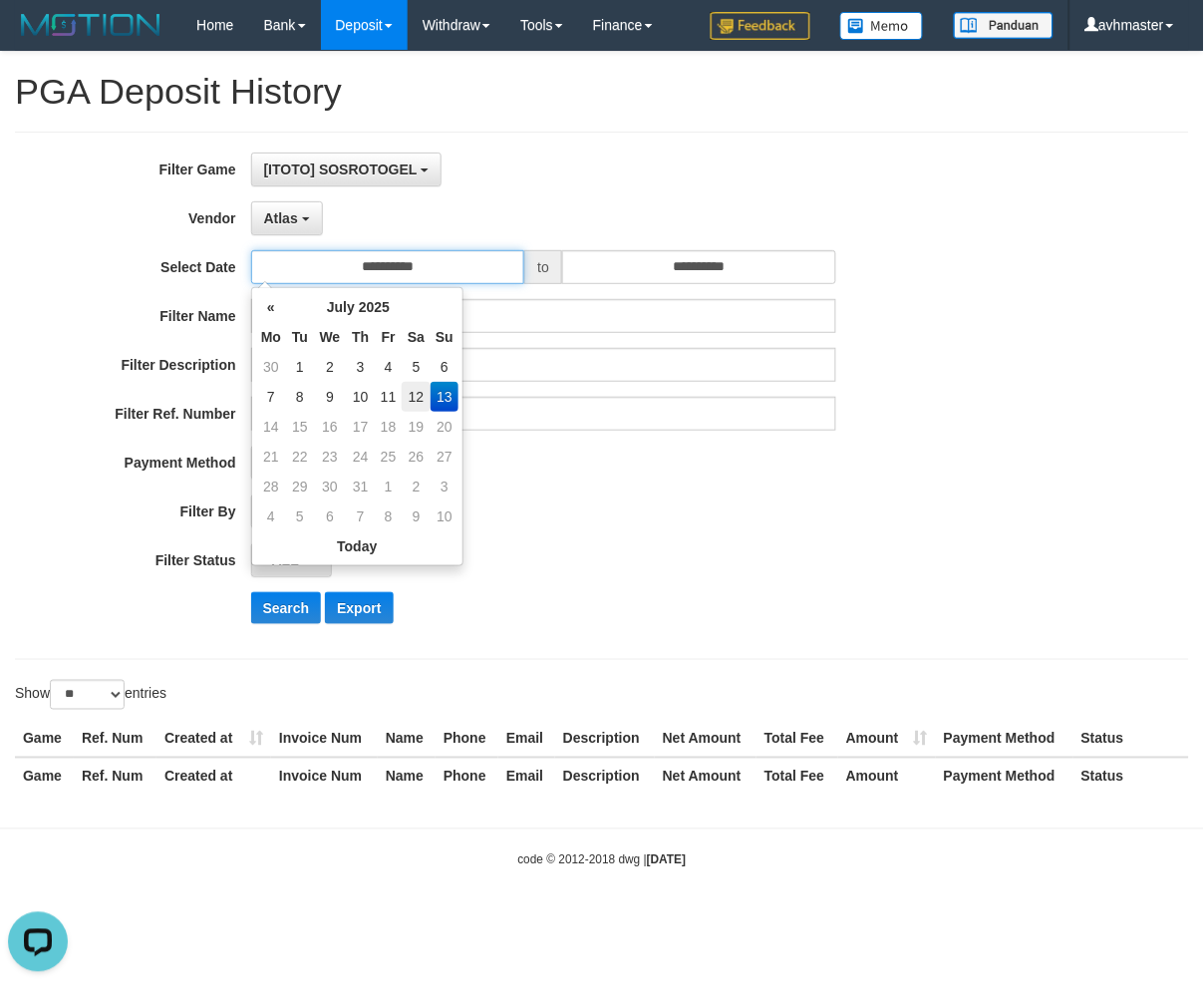 type on "**********" 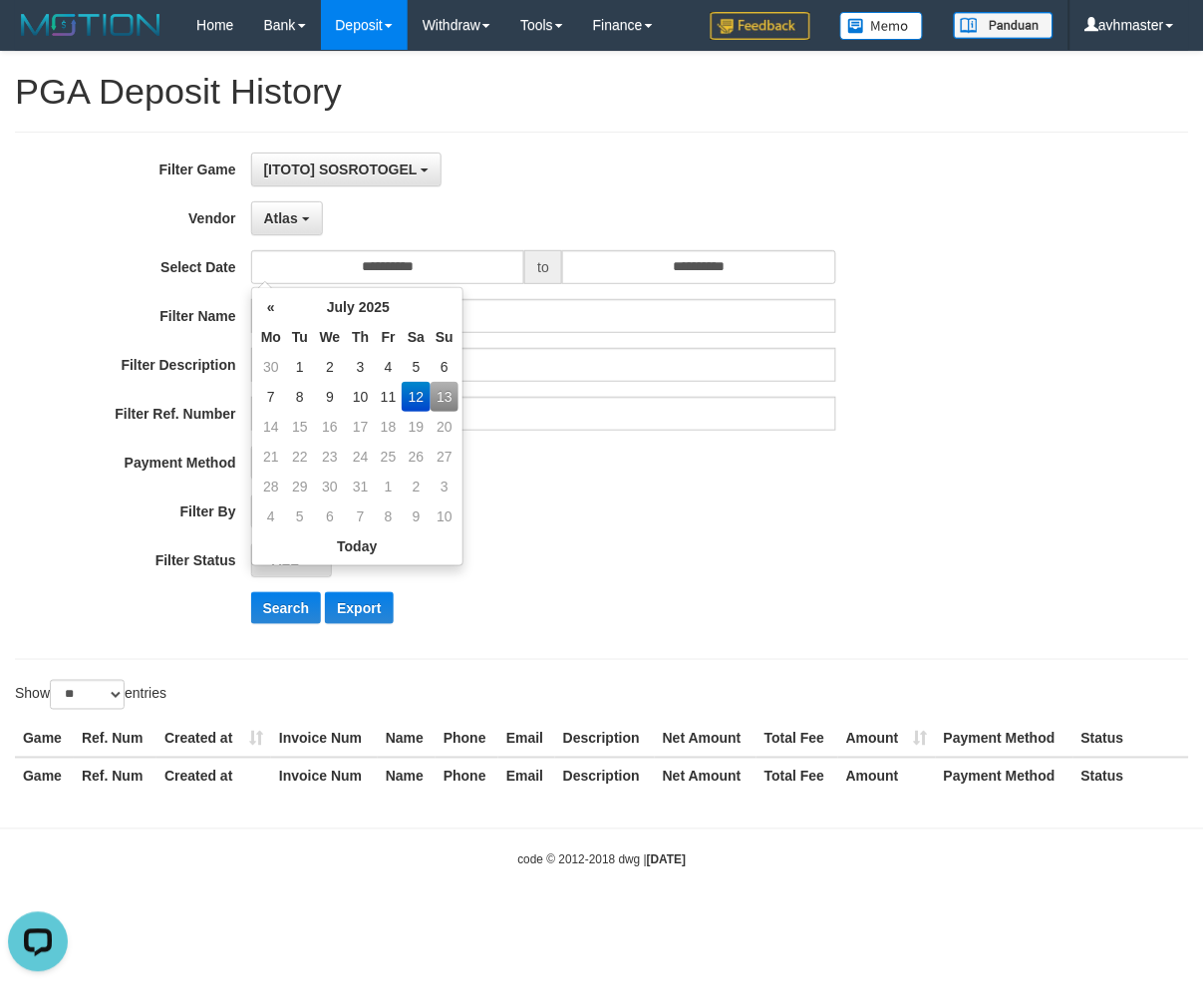 click on "**********" at bounding box center (501, 396) 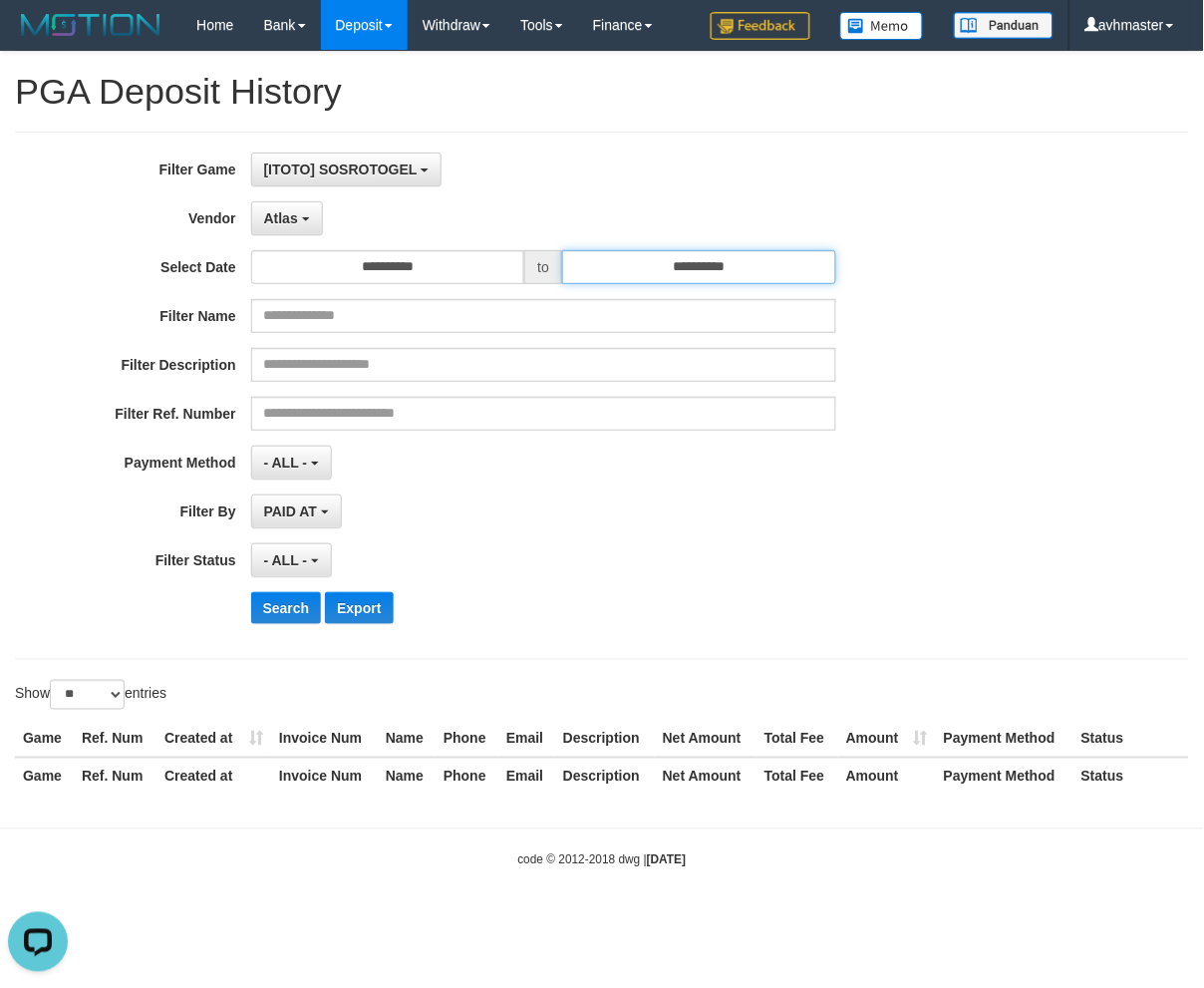 click on "**********" at bounding box center [699, 267] 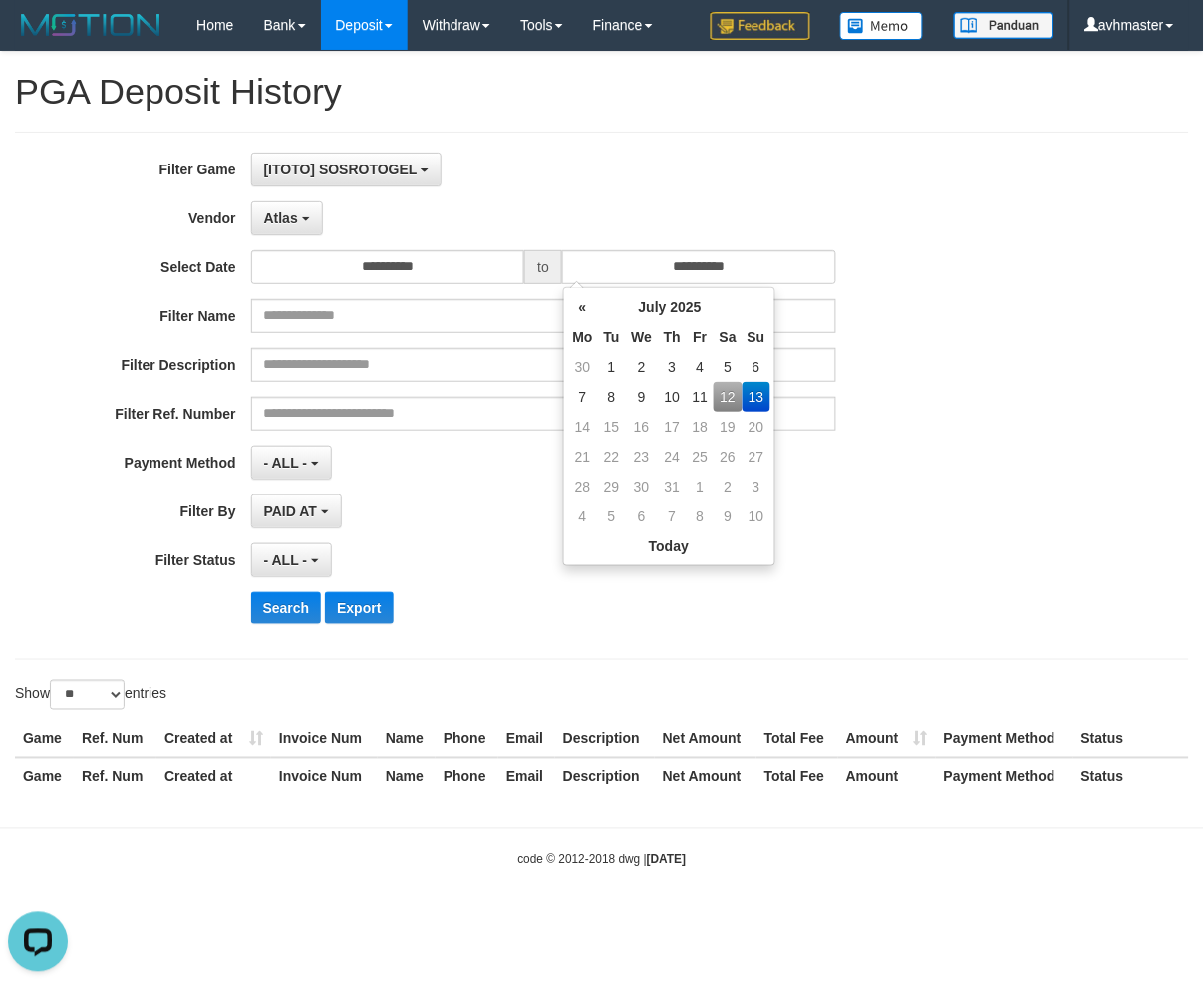 click on "12" at bounding box center (728, 397) 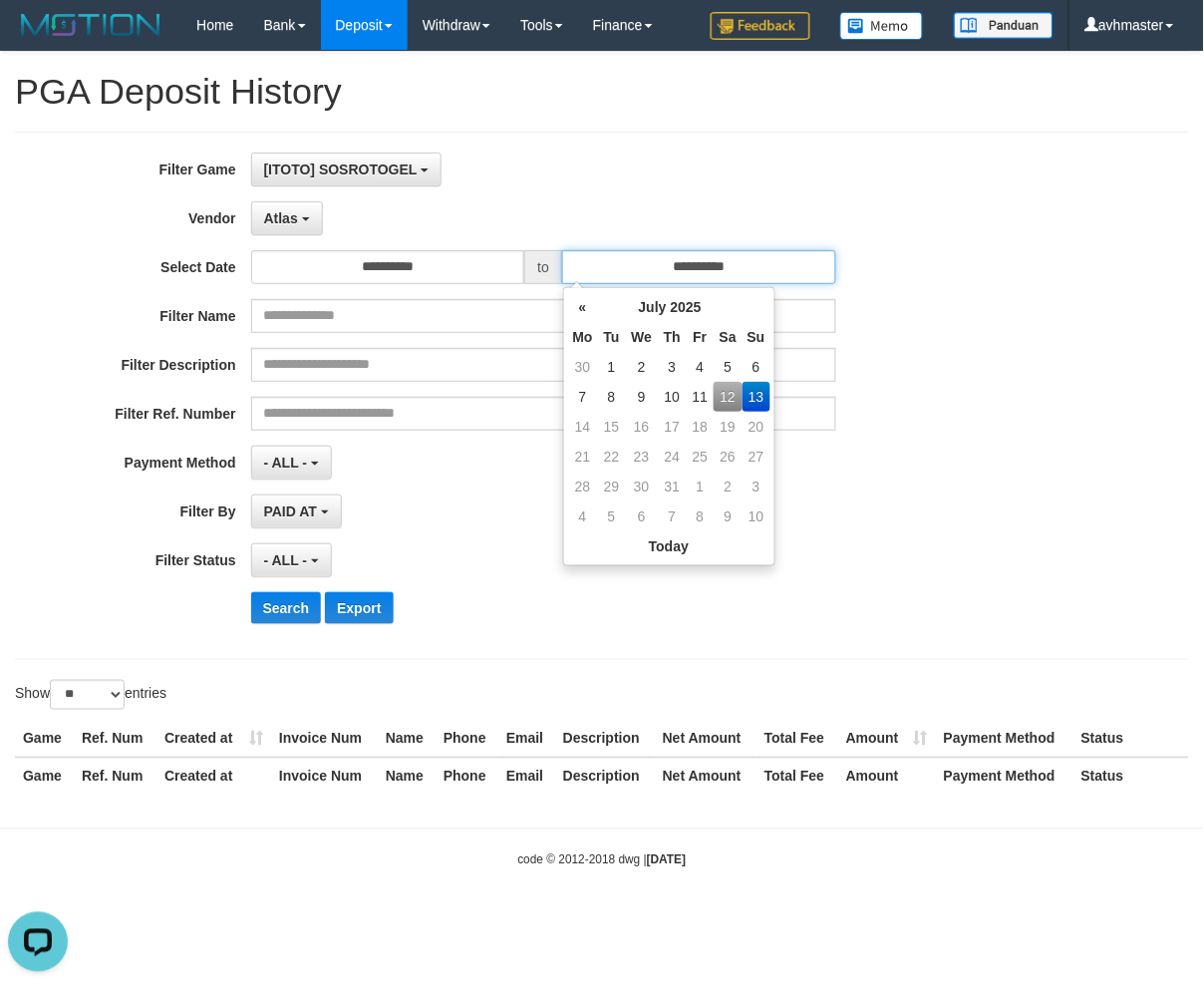 type on "**********" 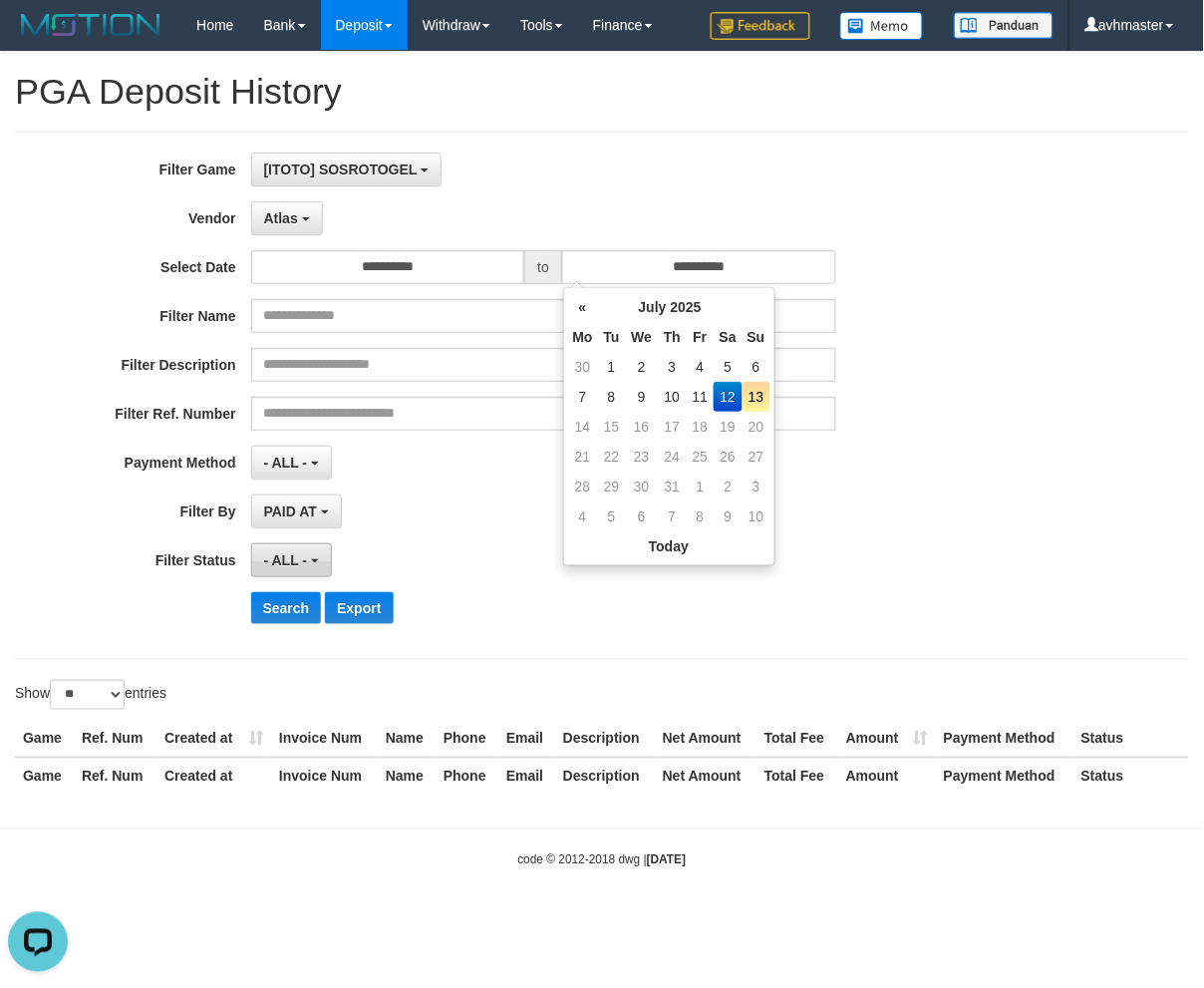 click on "- ALL -" at bounding box center [291, 560] 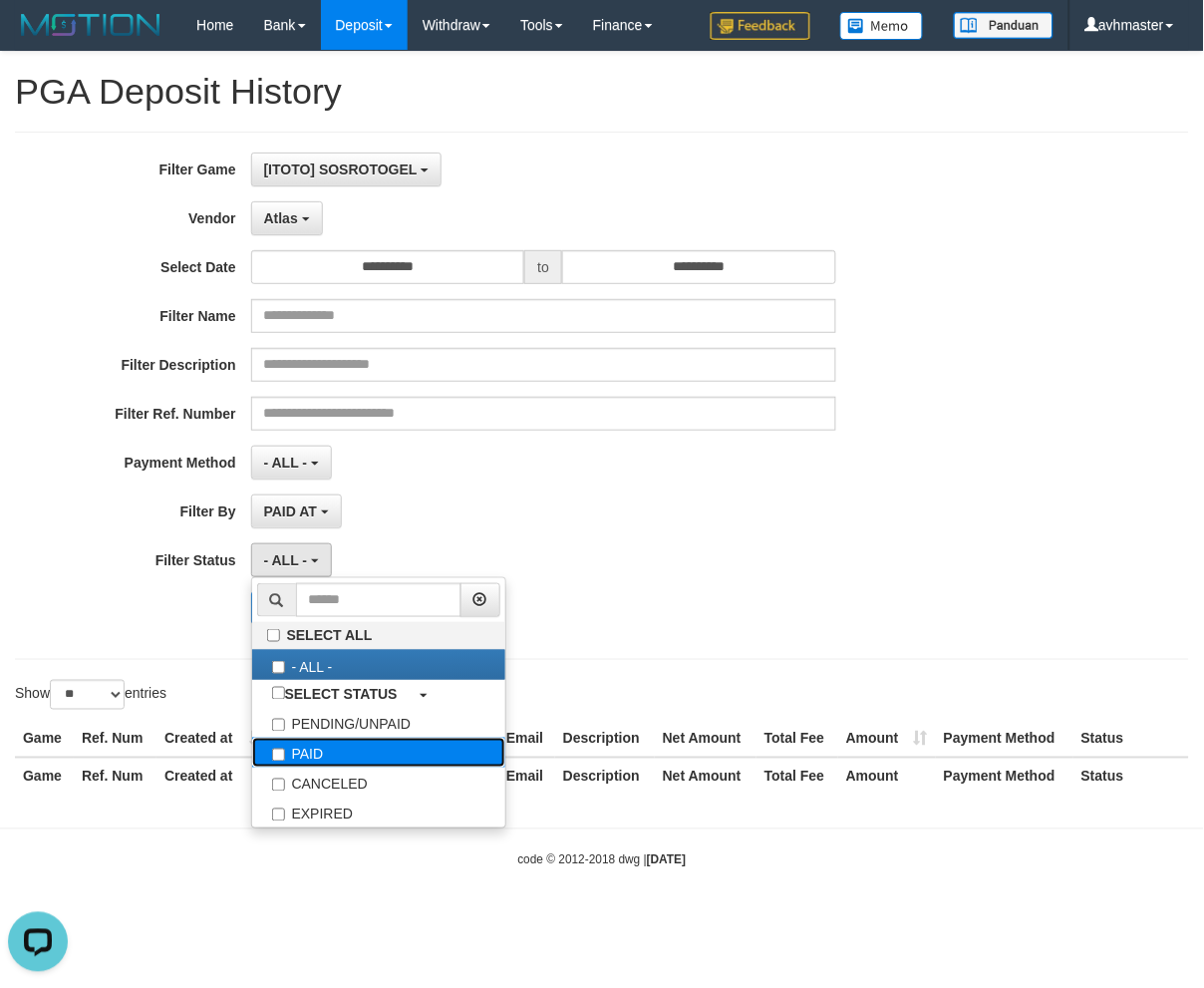 click on "PAID" at bounding box center [379, 753] 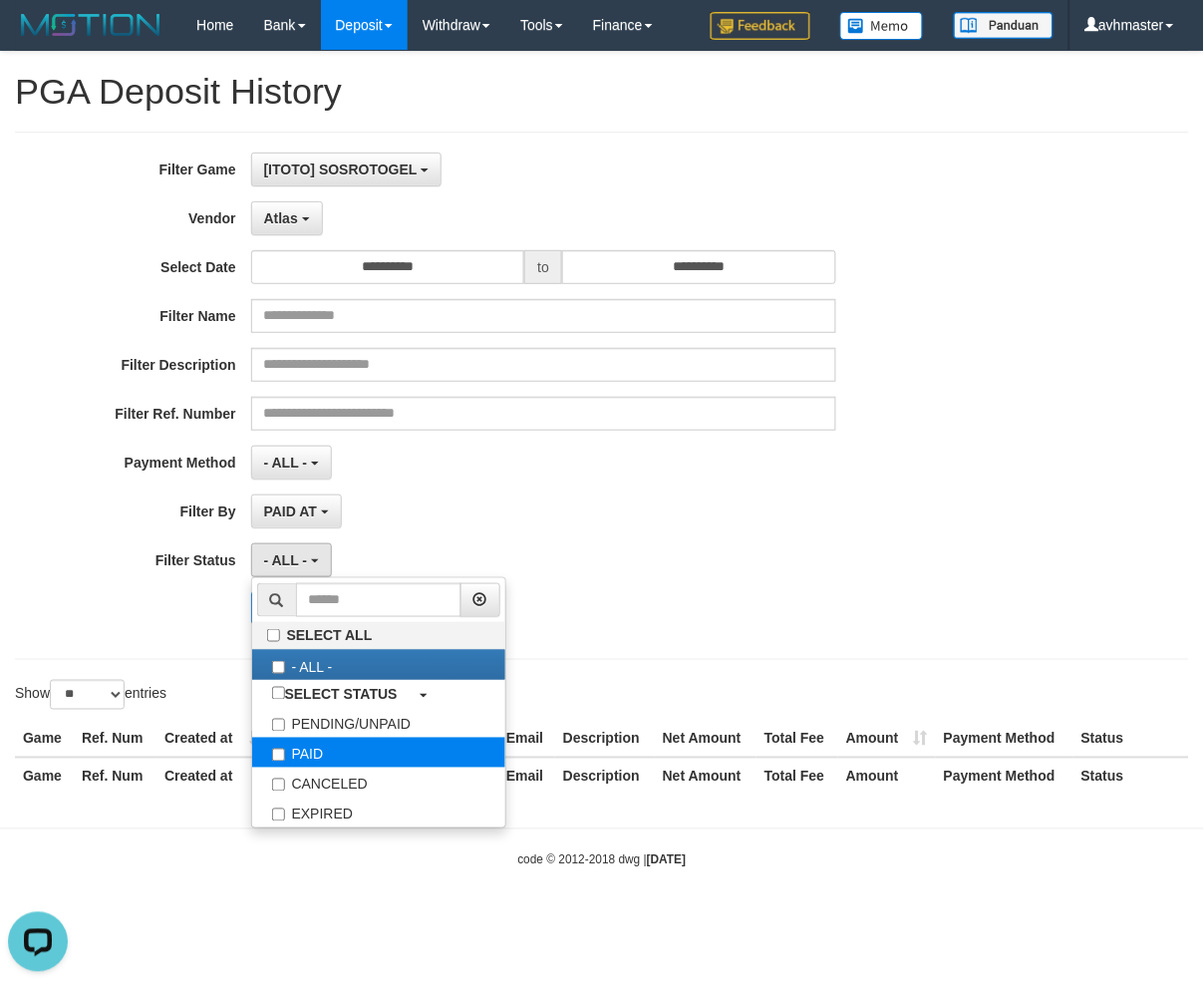 select on "*" 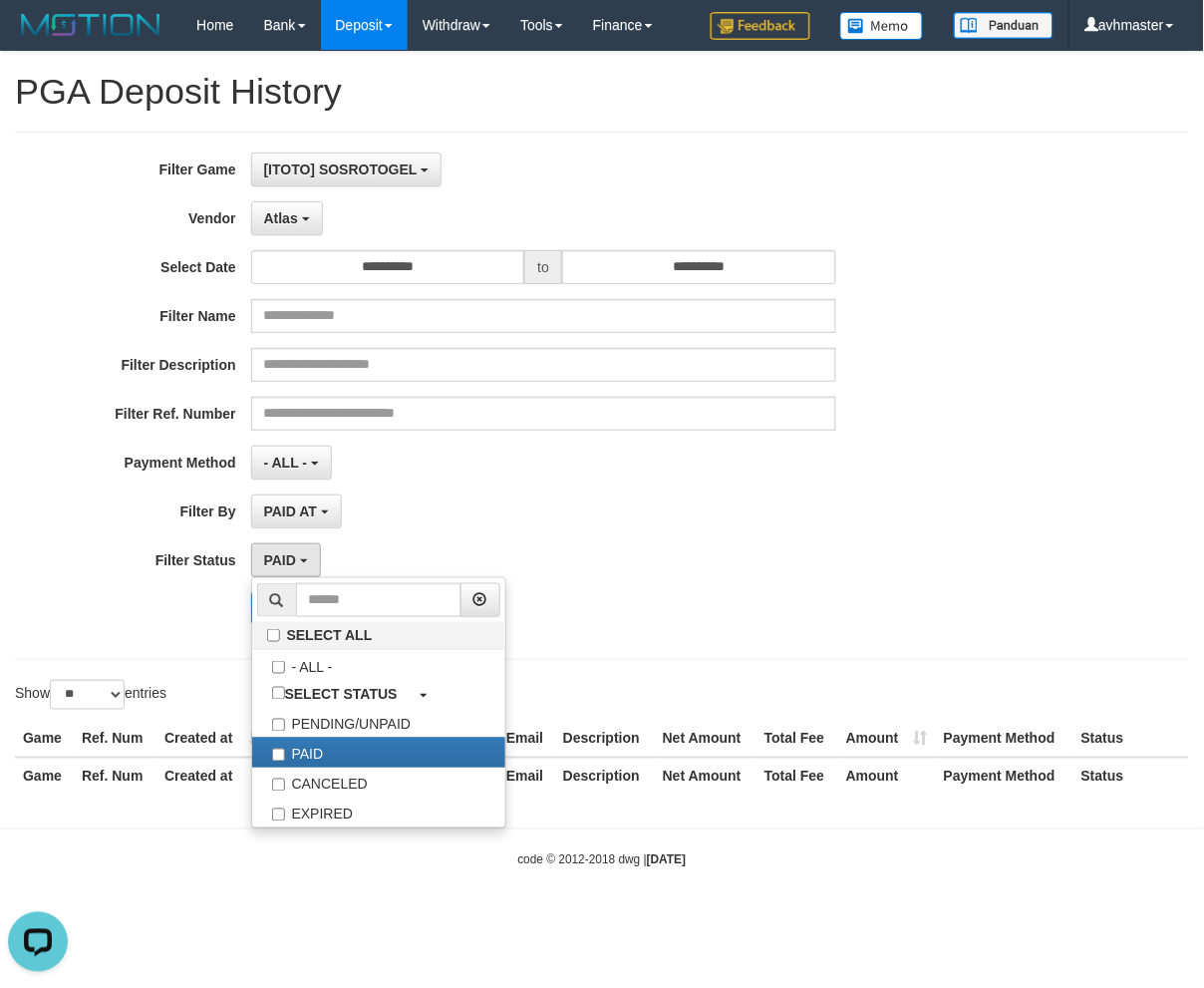 click on "Search
Export" at bounding box center [501, 608] 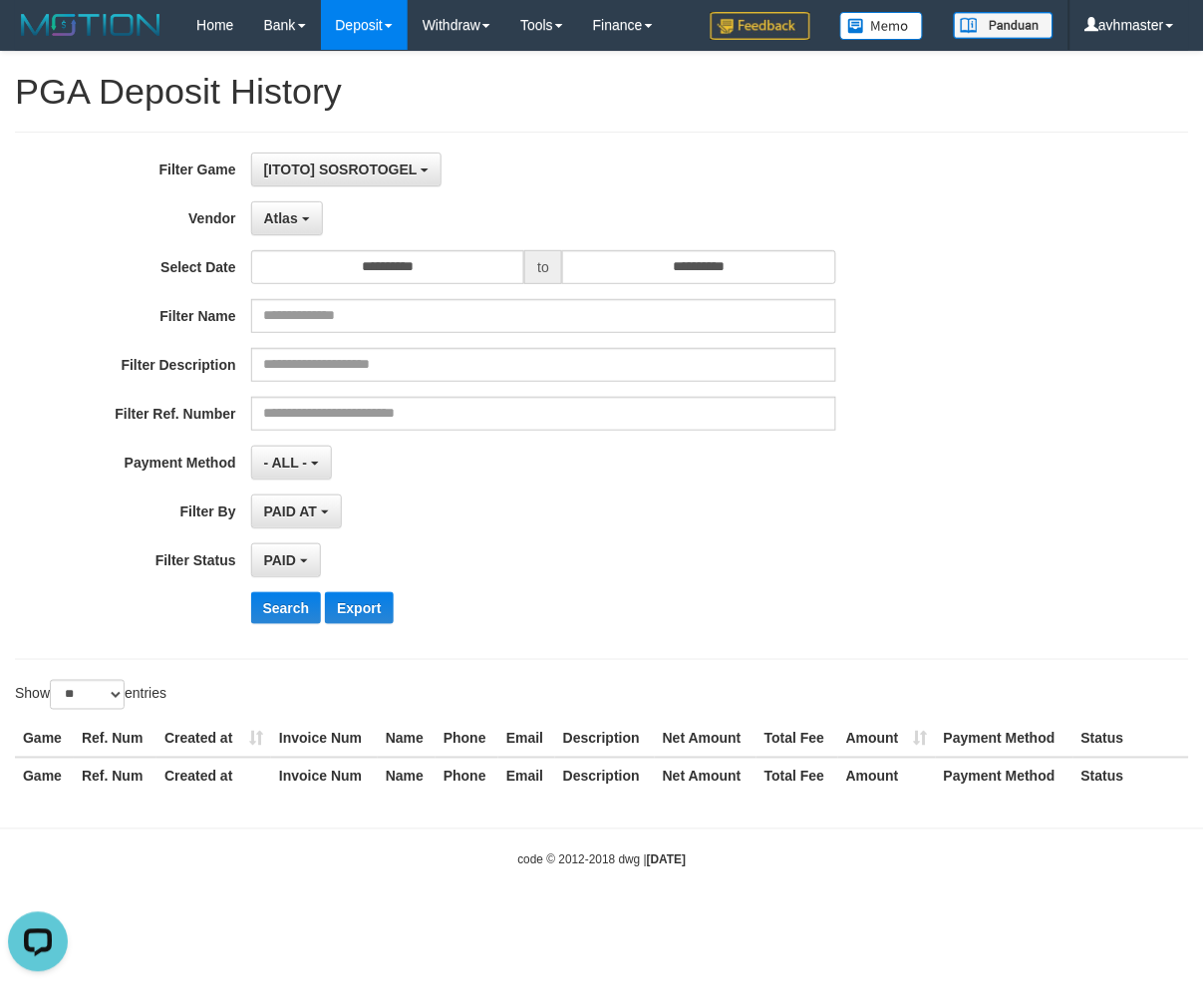 drag, startPoint x: 232, startPoint y: 610, endPoint x: 280, endPoint y: 619, distance: 48.83646 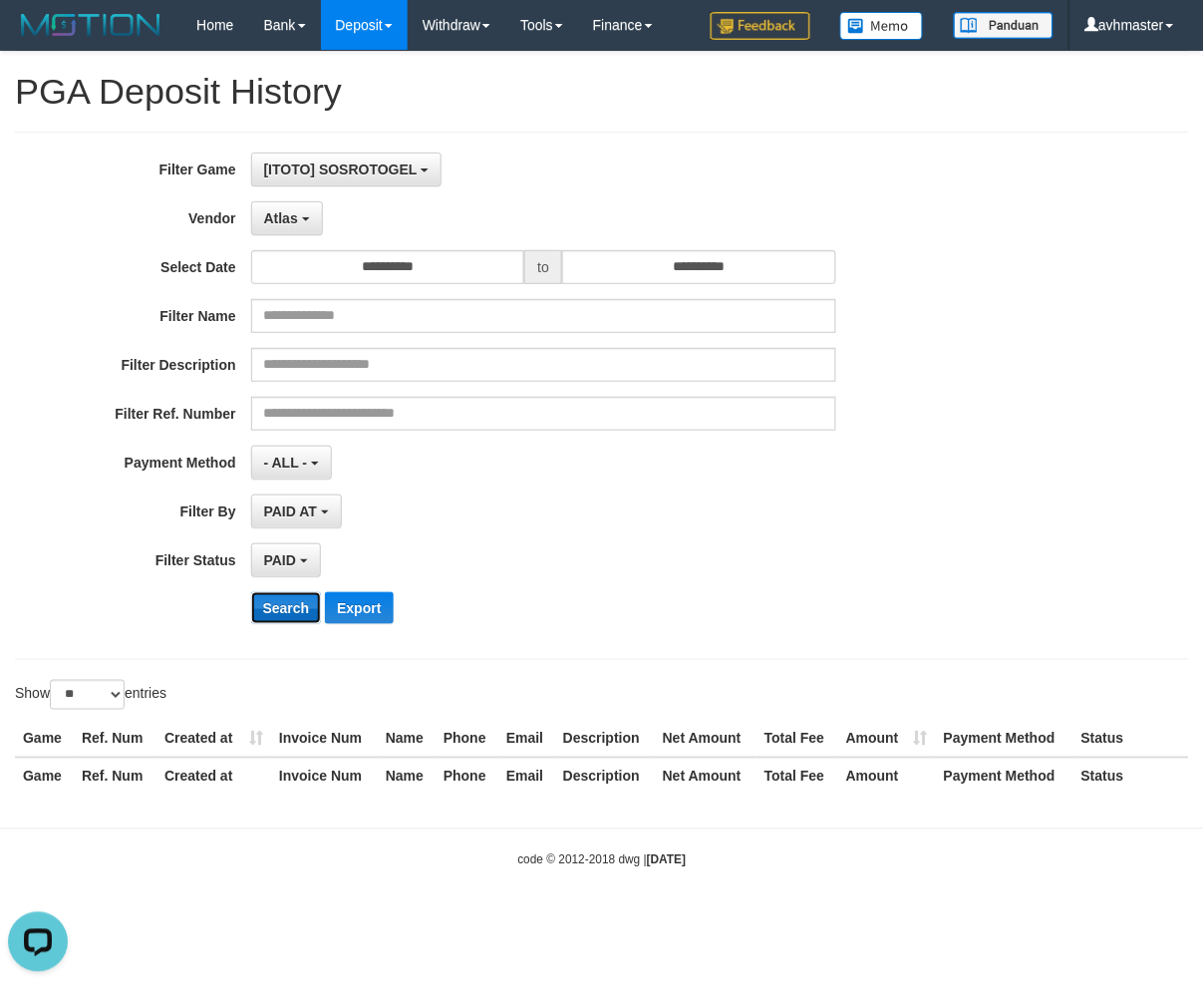 drag, startPoint x: 280, startPoint y: 619, endPoint x: 280, endPoint y: 601, distance: 18 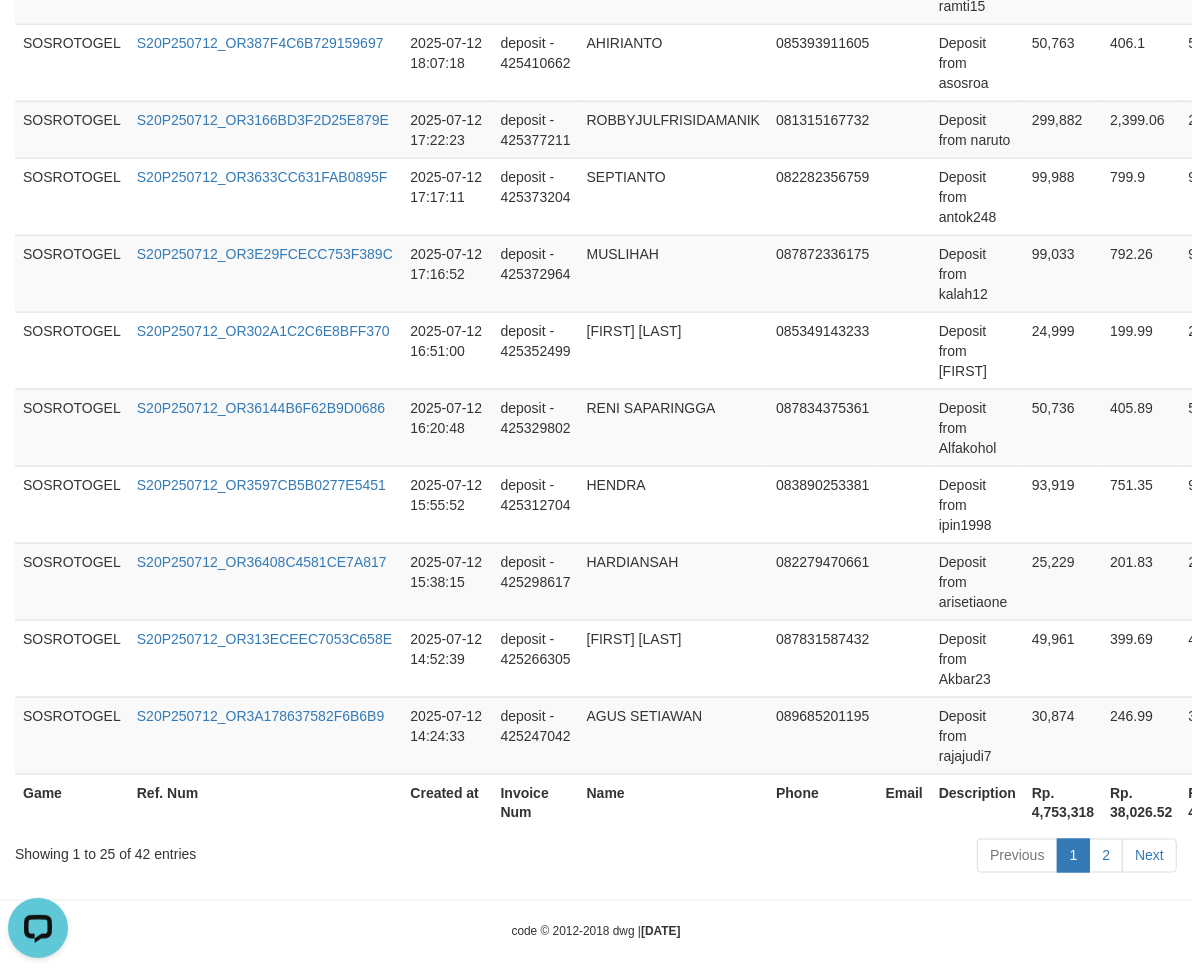 scroll, scrollTop: 1920, scrollLeft: 0, axis: vertical 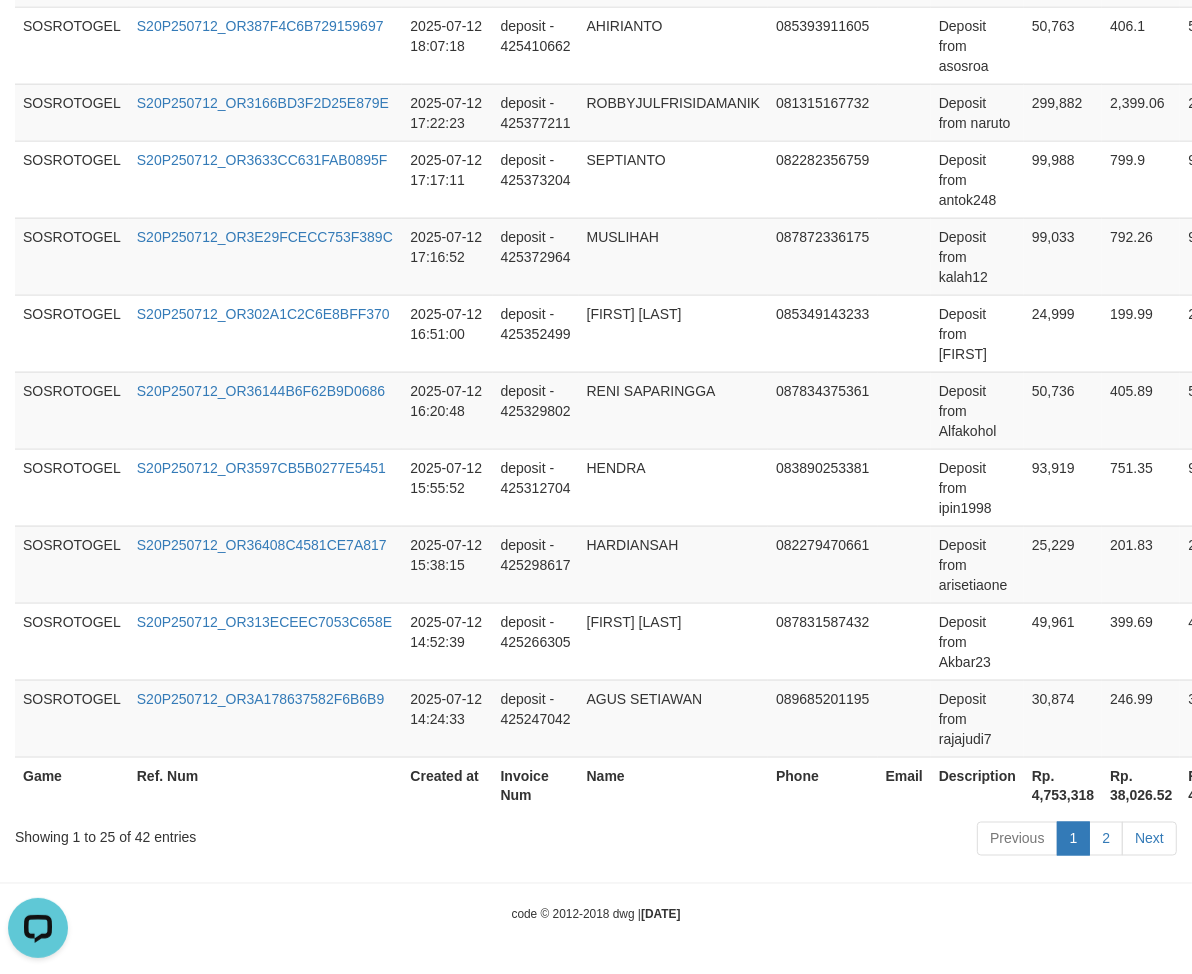 click on "Rp. 4,753,318" at bounding box center [1063, 785] 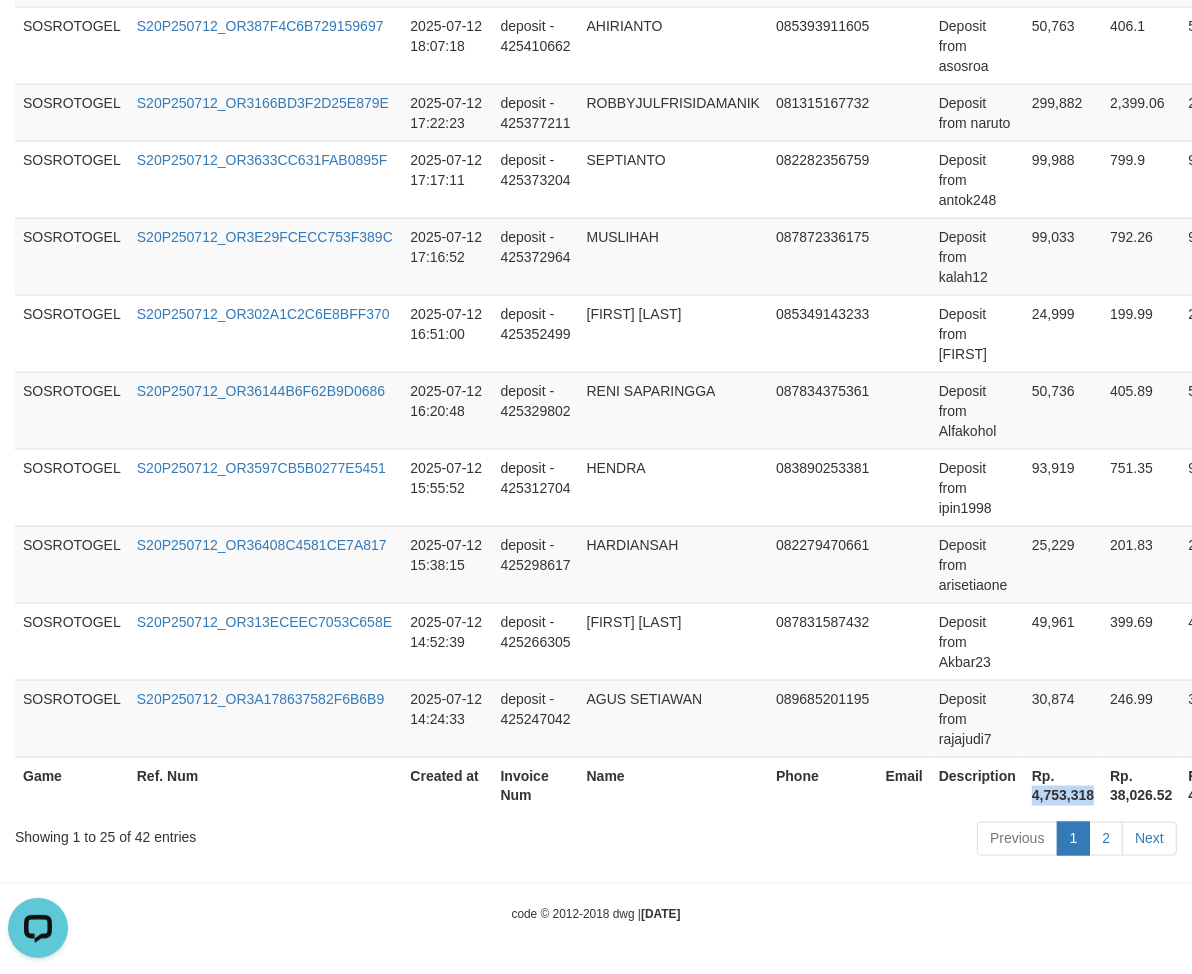 click on "Rp. 4,753,318" at bounding box center [1063, 785] 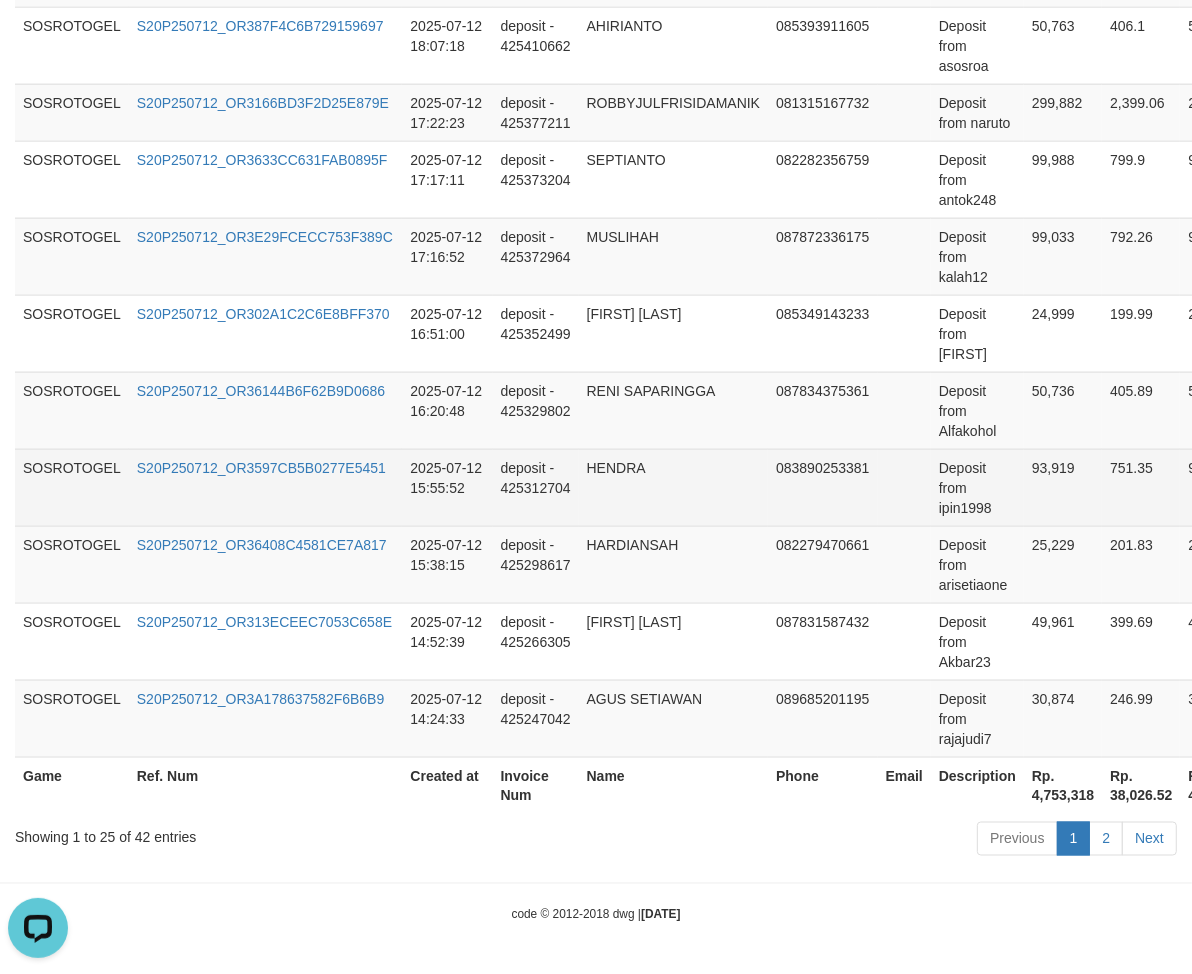 click on "083890253381" at bounding box center [822, 487] 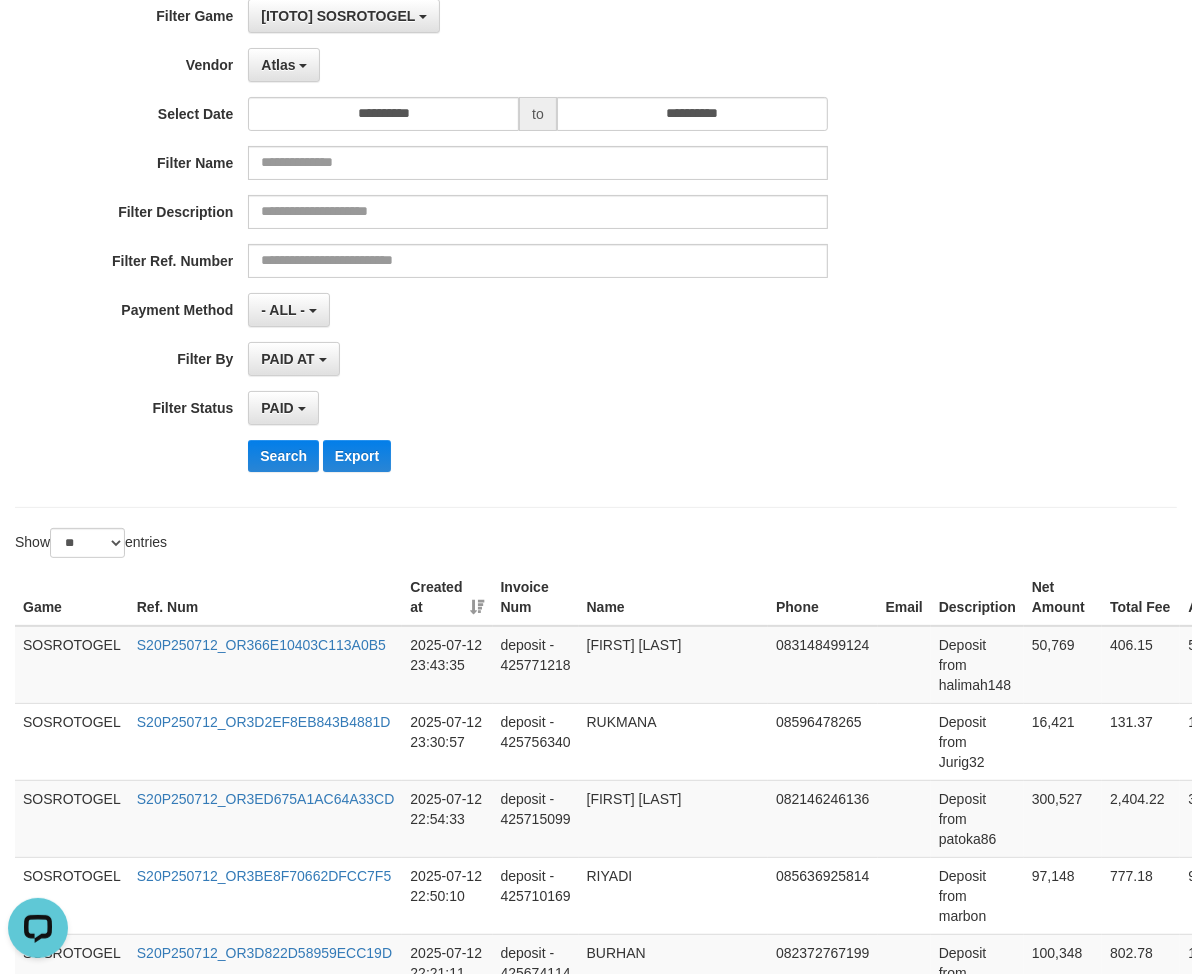 scroll, scrollTop: 142, scrollLeft: 0, axis: vertical 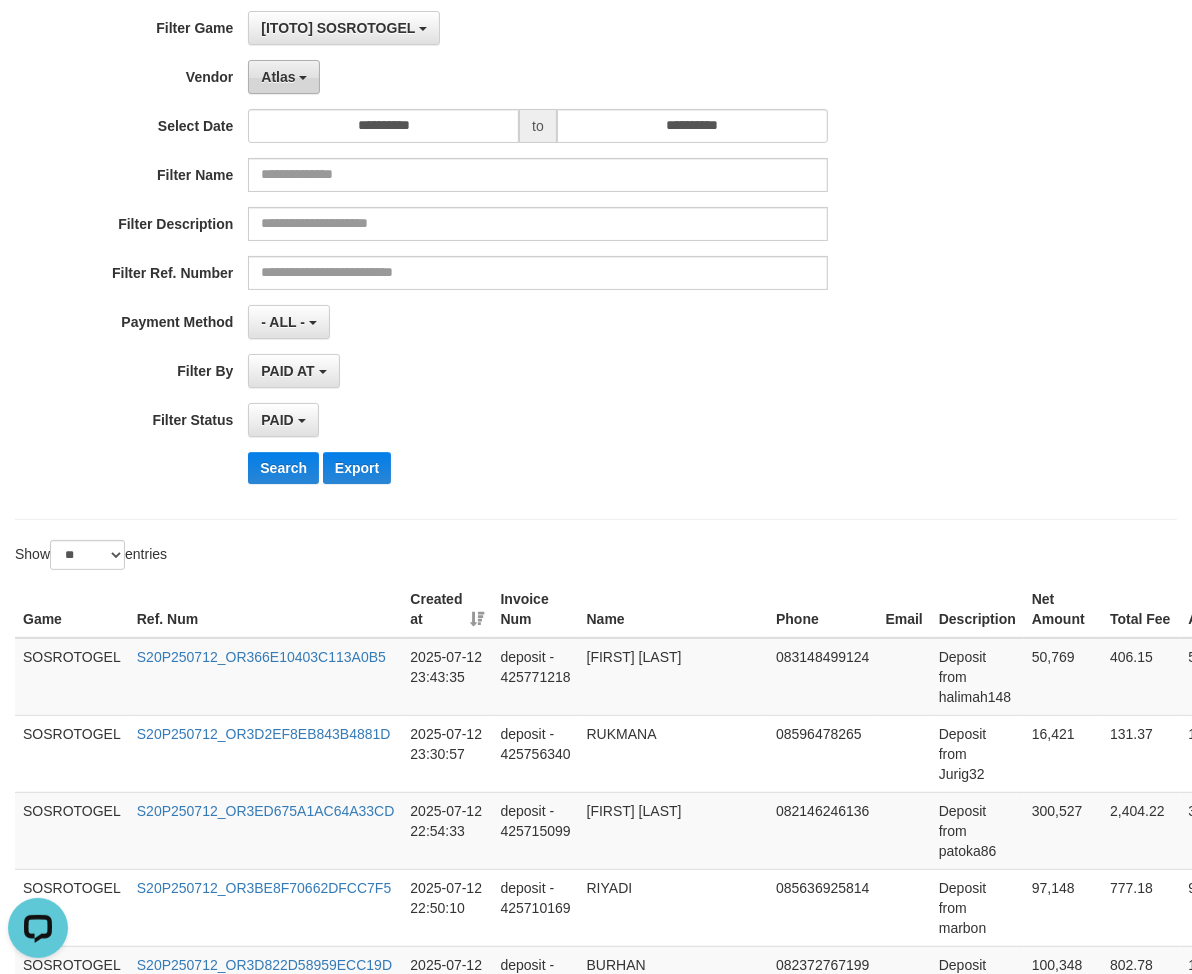 click on "Atlas" at bounding box center [284, 77] 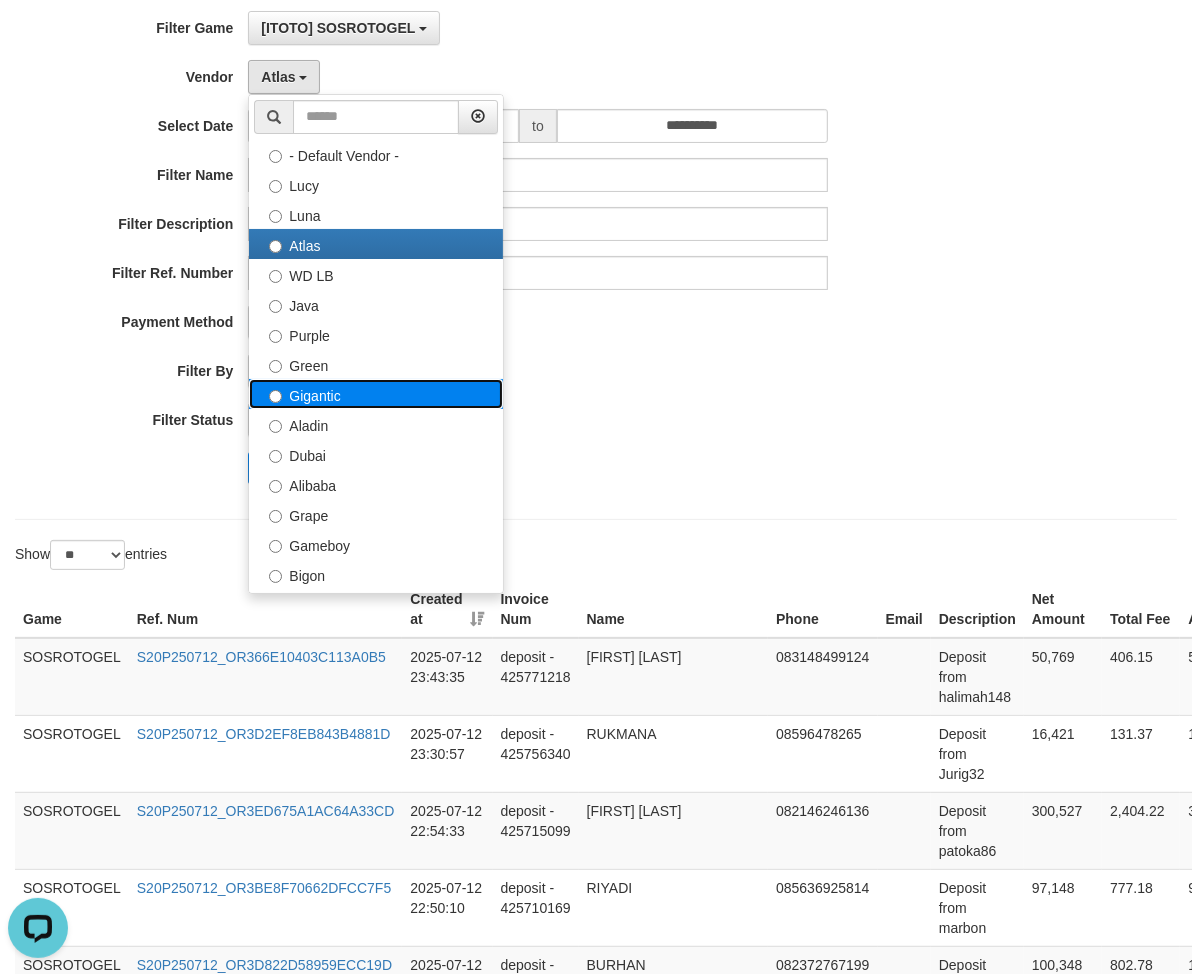 click on "Gigantic" at bounding box center (376, 394) 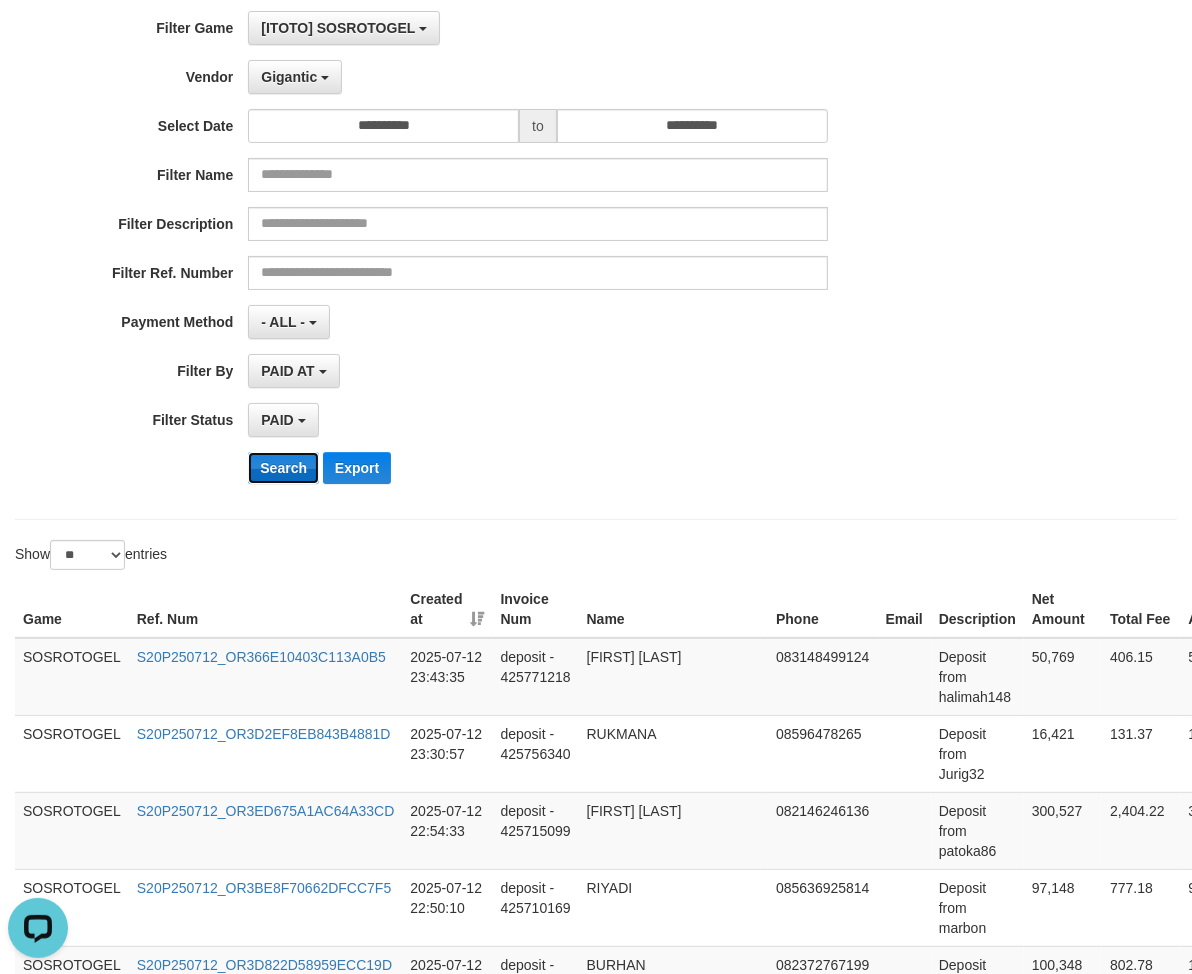 click on "Search" at bounding box center [283, 468] 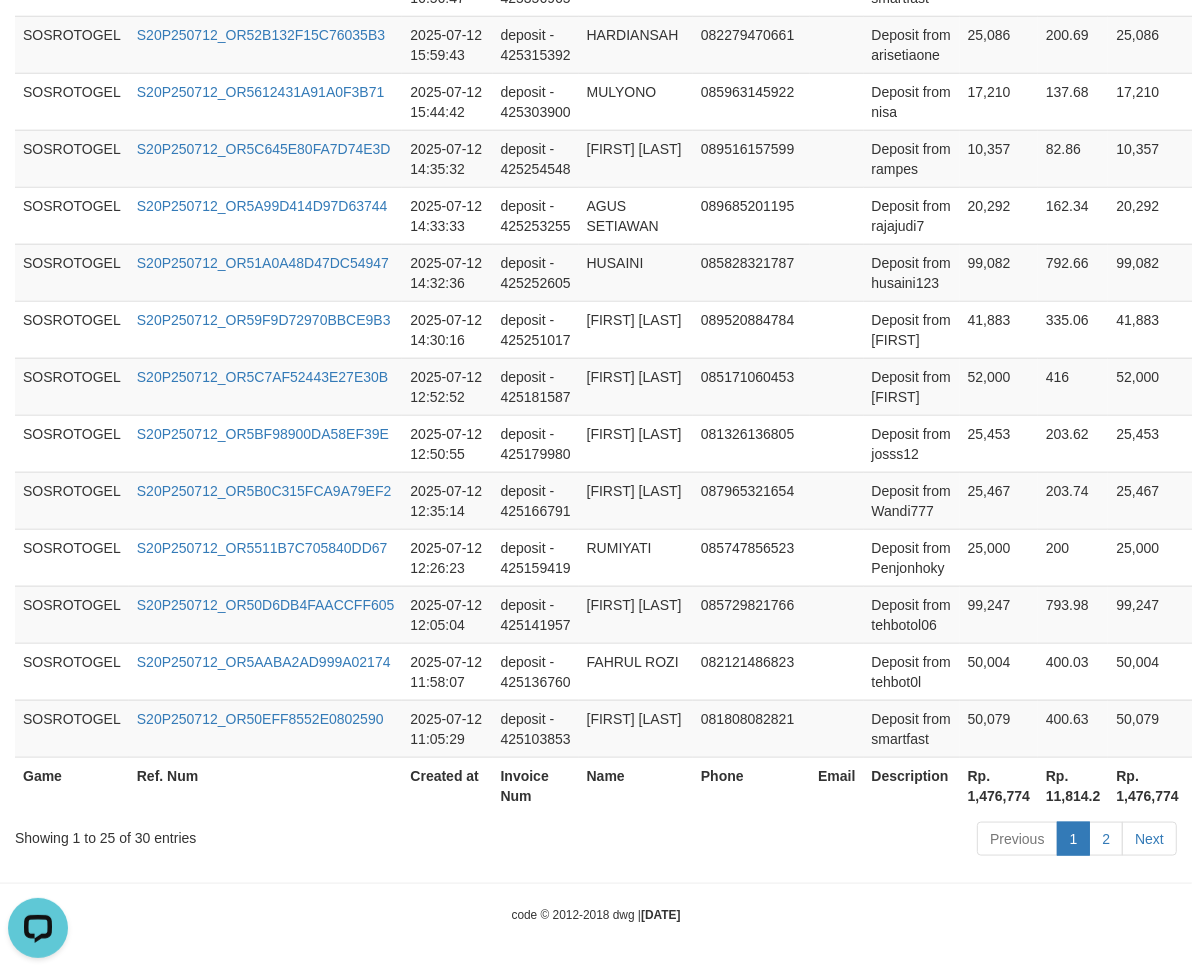 scroll, scrollTop: 1521, scrollLeft: 0, axis: vertical 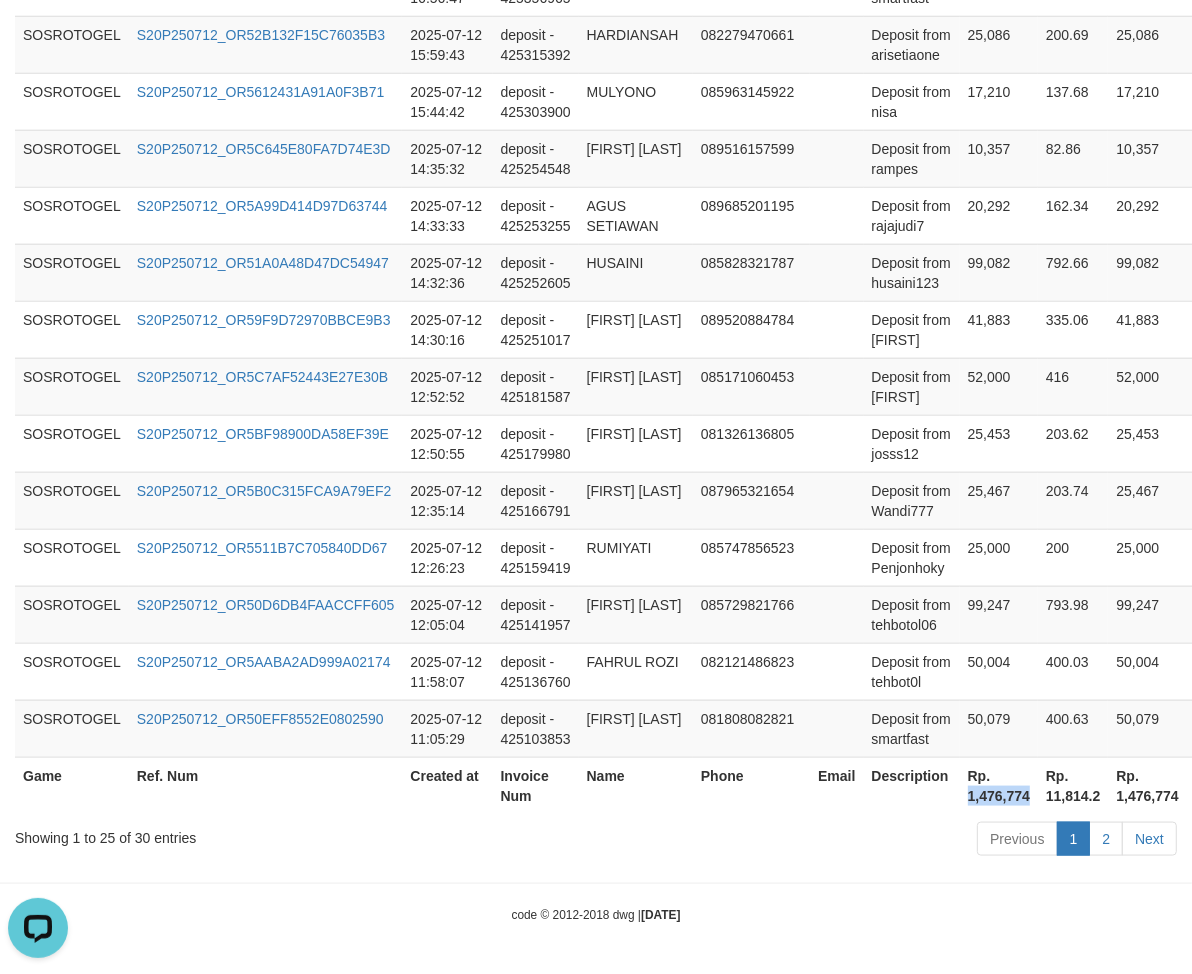 click on "Rp. 1,476,774" at bounding box center [999, 785] 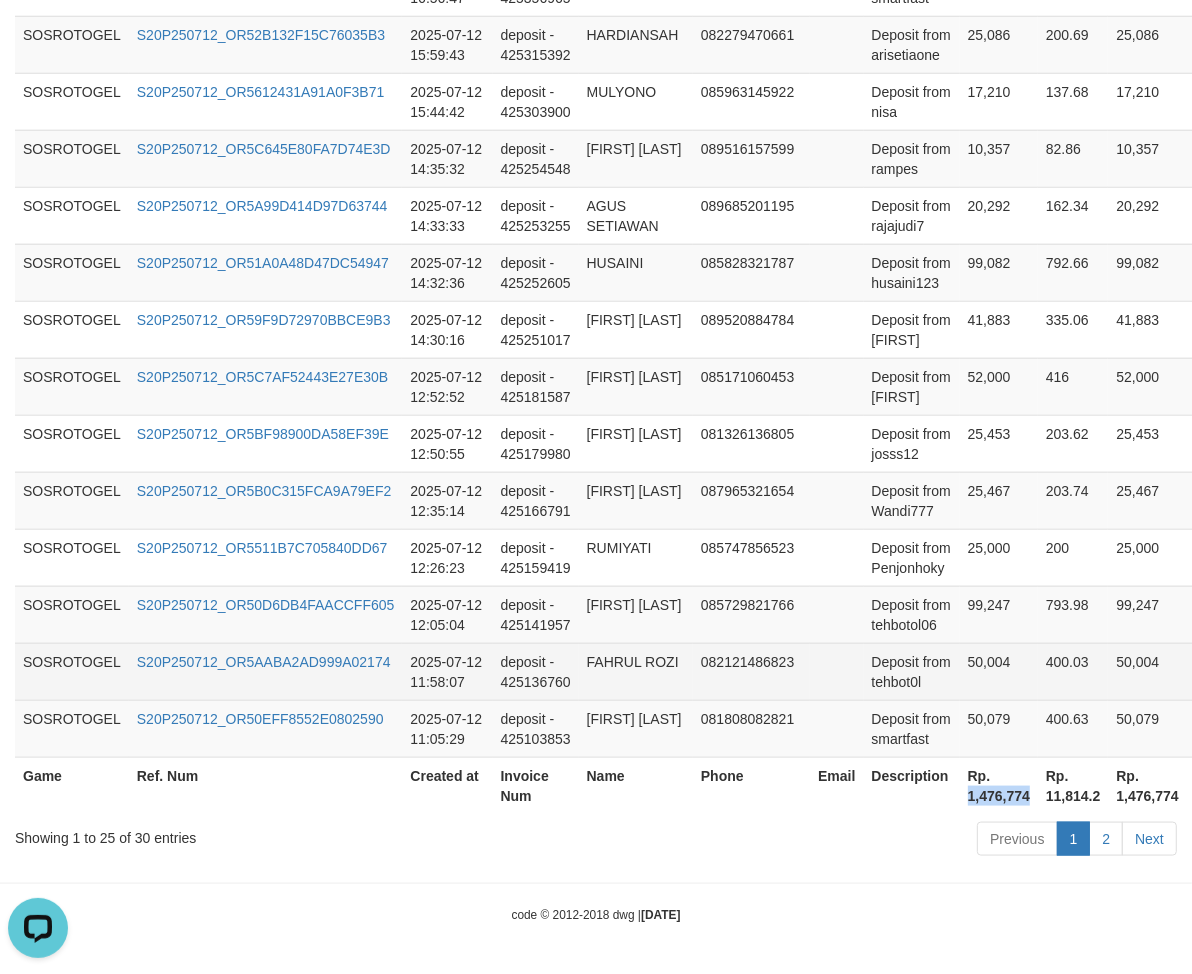 copy on "1,476,774" 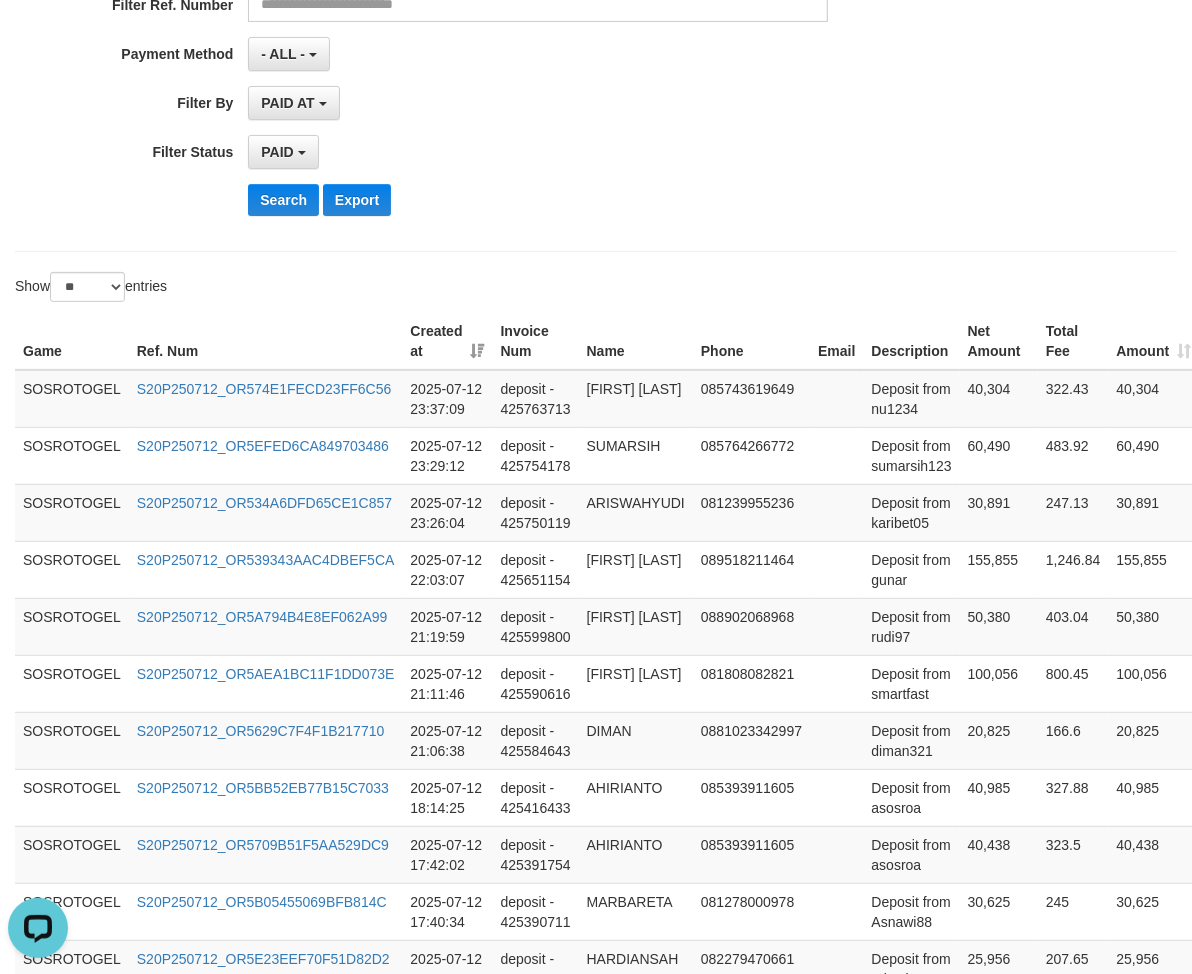 scroll, scrollTop: 0, scrollLeft: 0, axis: both 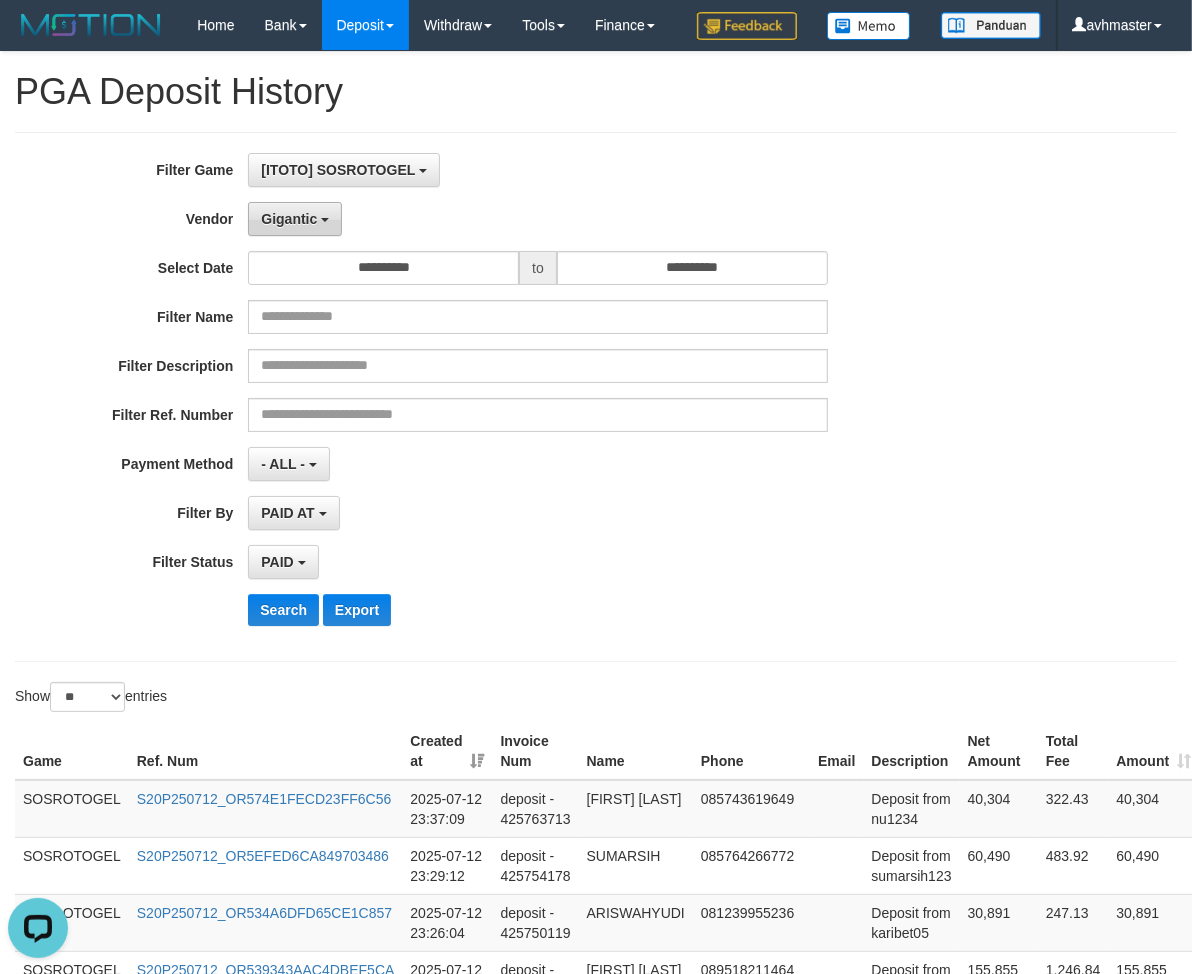 click on "Gigantic" at bounding box center [289, 219] 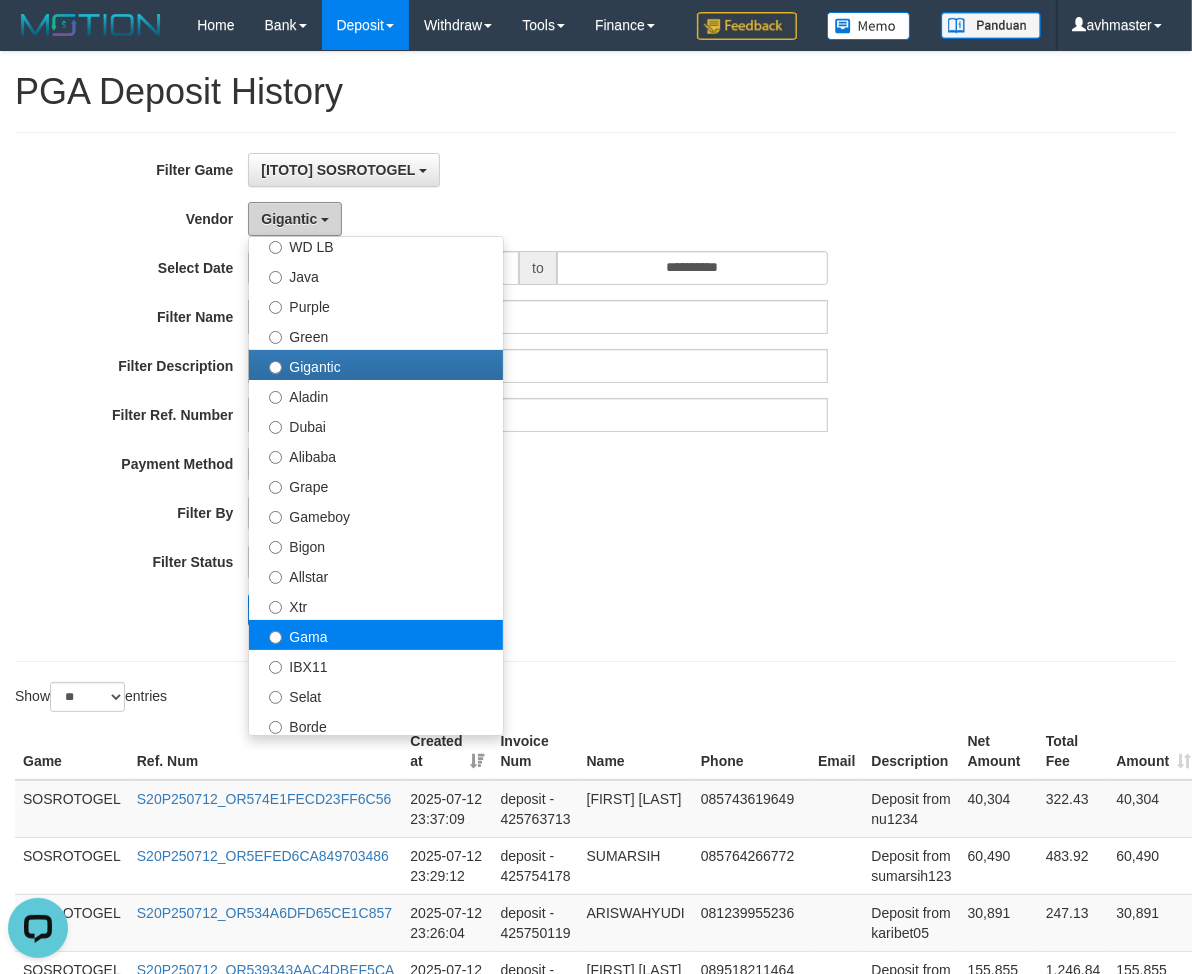 scroll, scrollTop: 333, scrollLeft: 0, axis: vertical 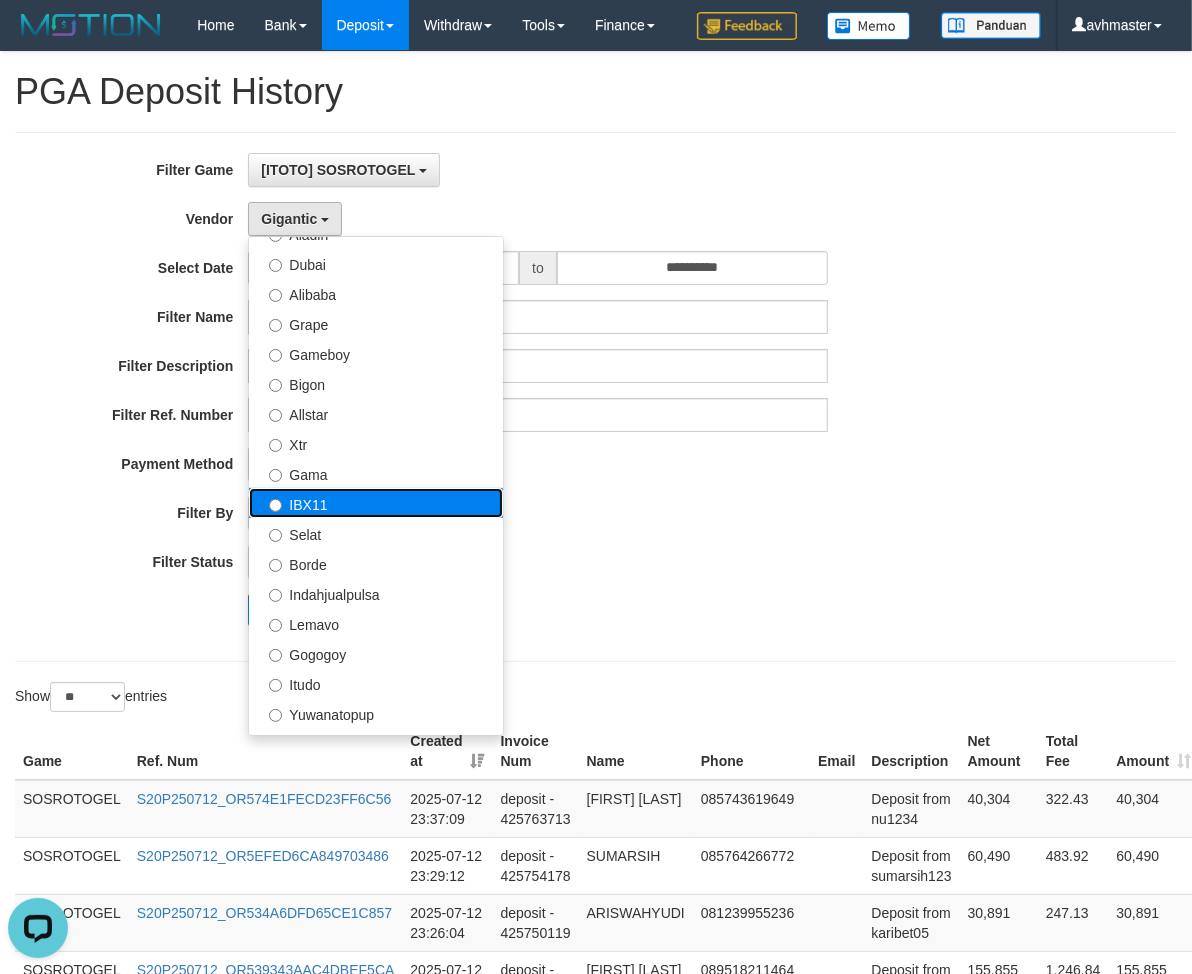 click on "IBX11" at bounding box center [376, 503] 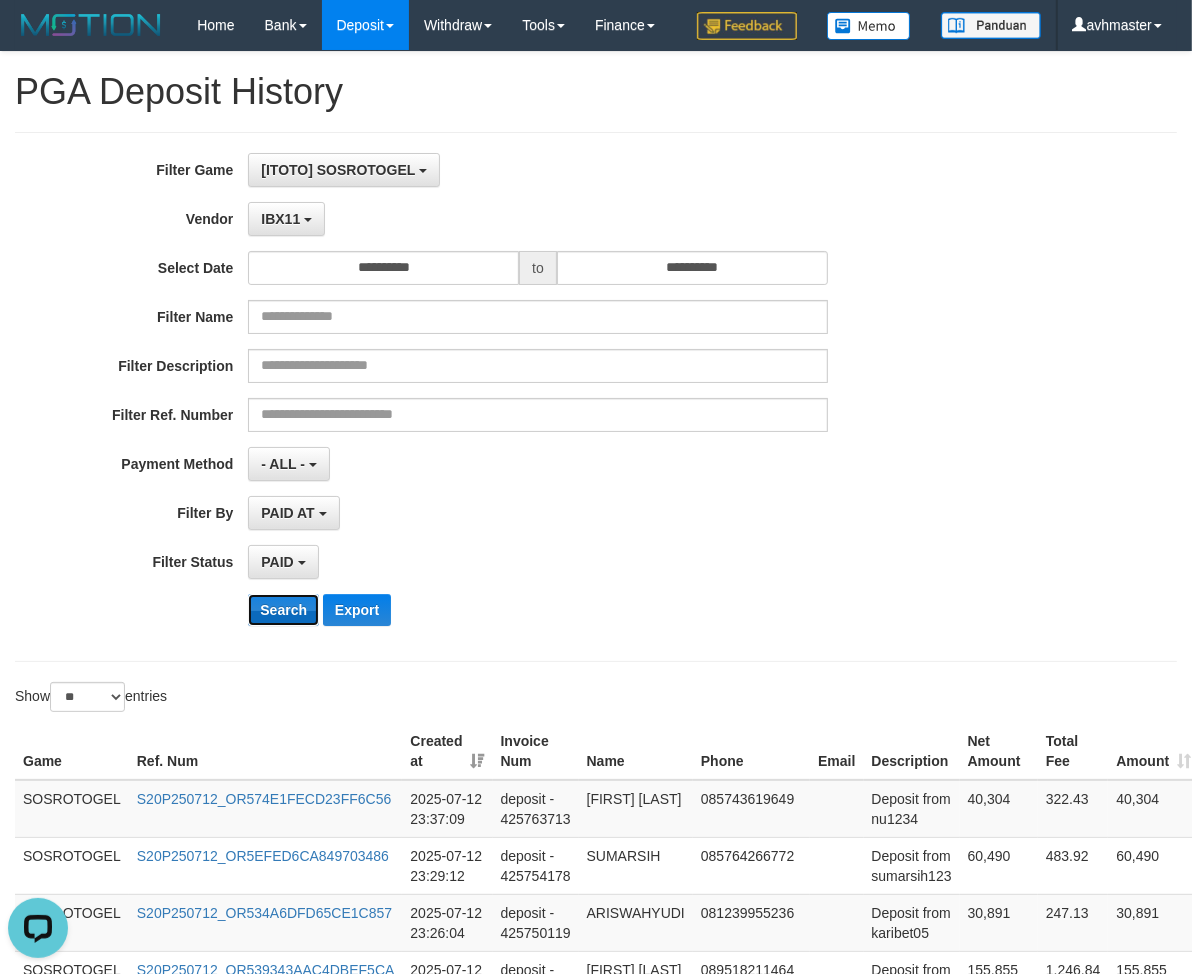 click on "Search" at bounding box center [283, 610] 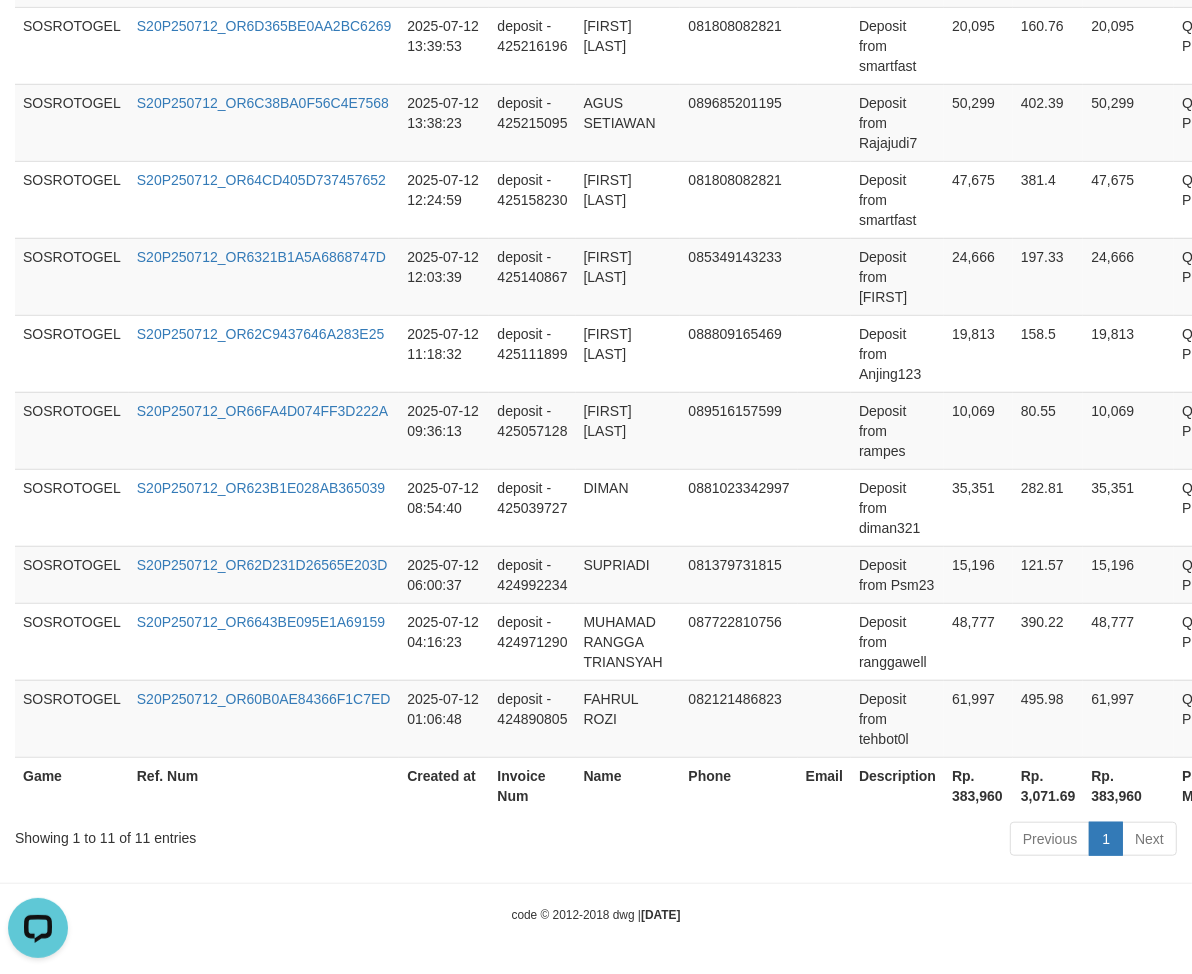 scroll, scrollTop: 882, scrollLeft: 0, axis: vertical 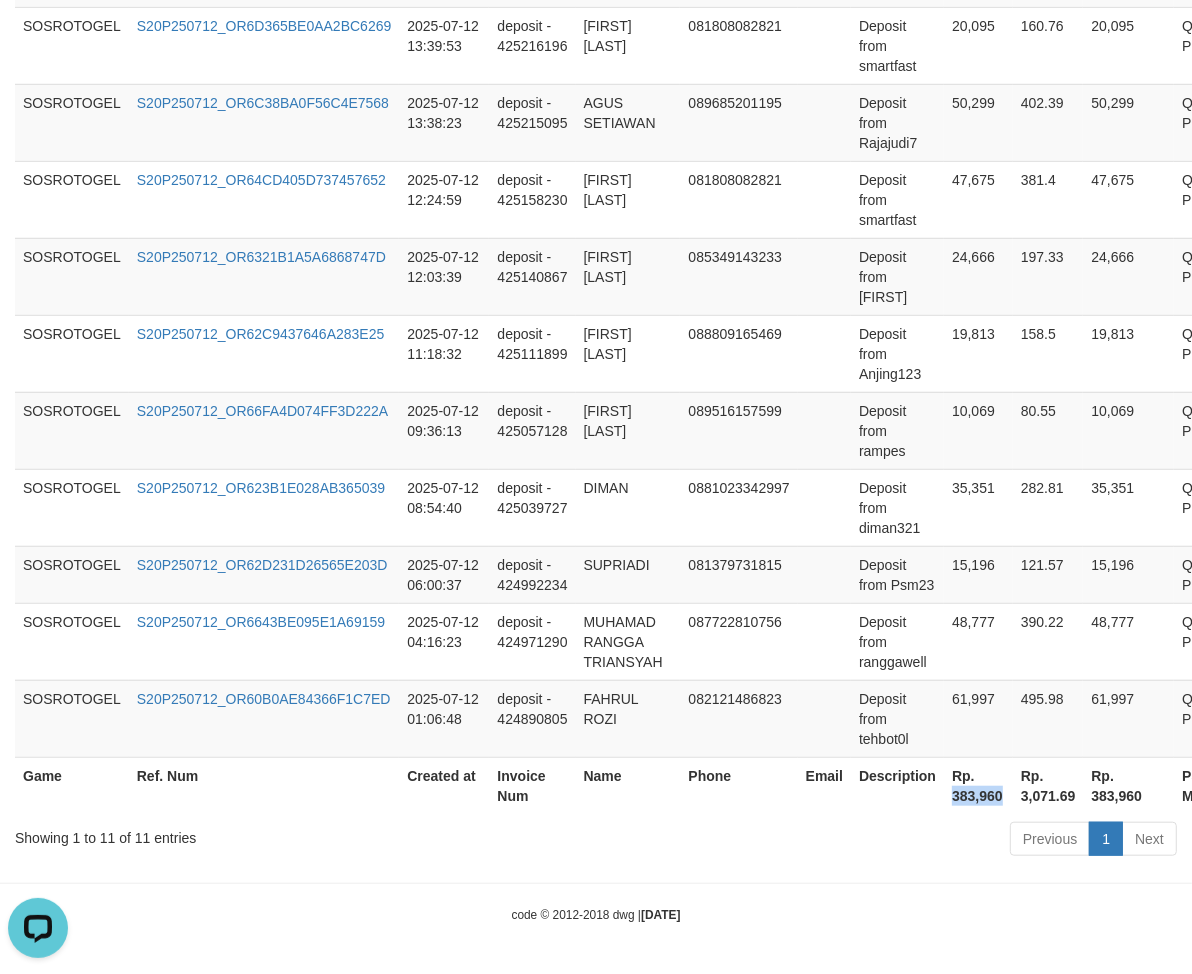 click on "Rp. 383,960" at bounding box center [978, 785] 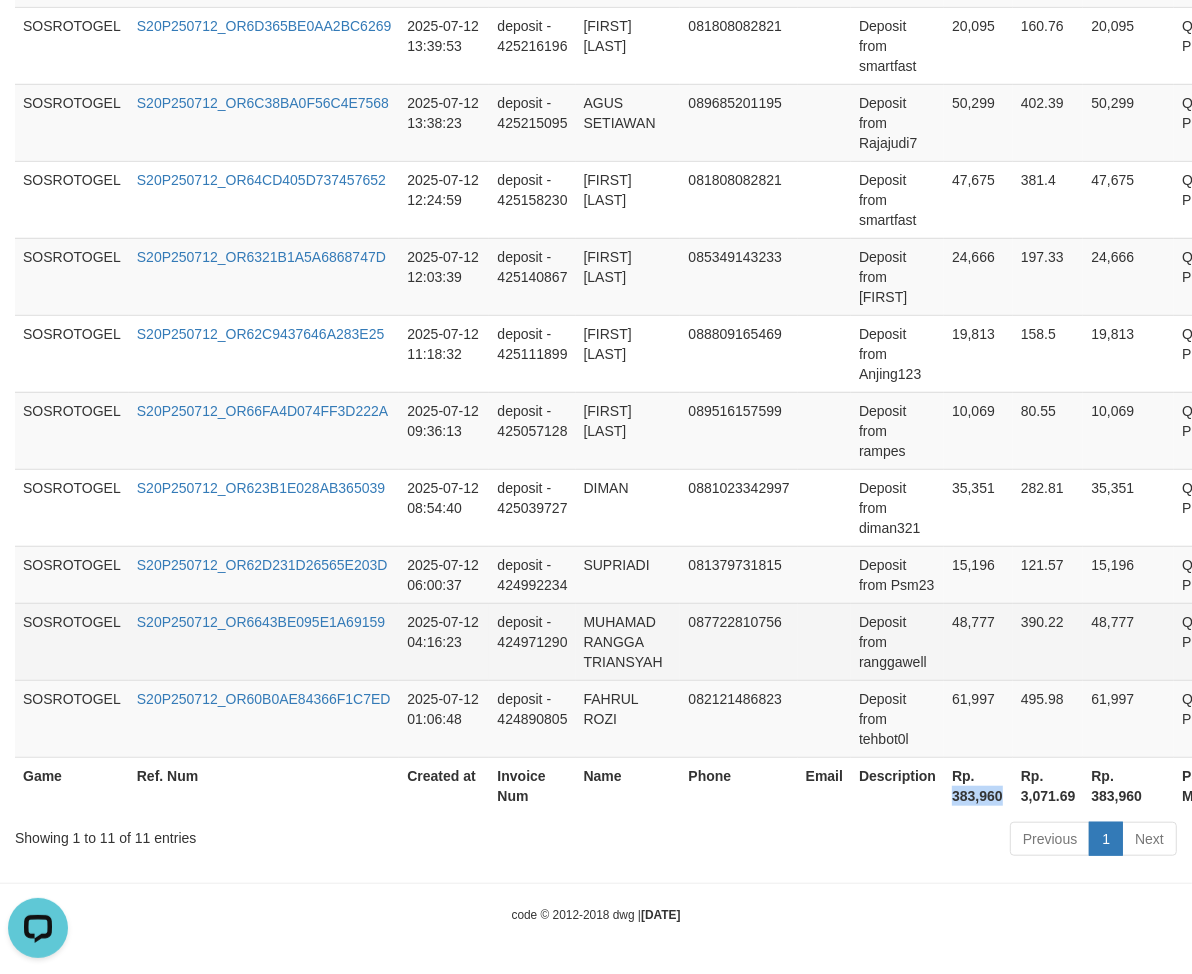 copy on "383,960" 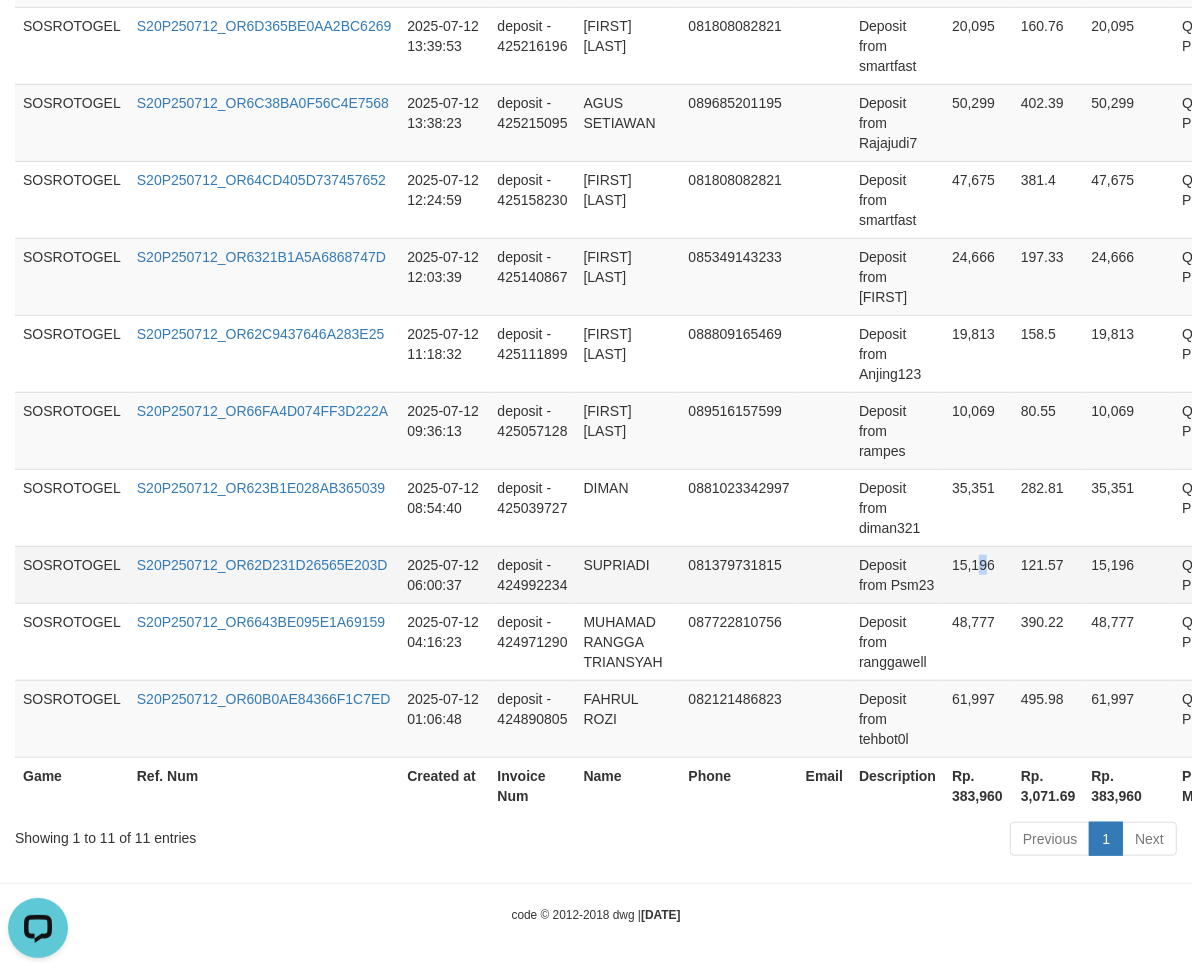 drag, startPoint x: 983, startPoint y: 544, endPoint x: 912, endPoint y: 581, distance: 80.06248 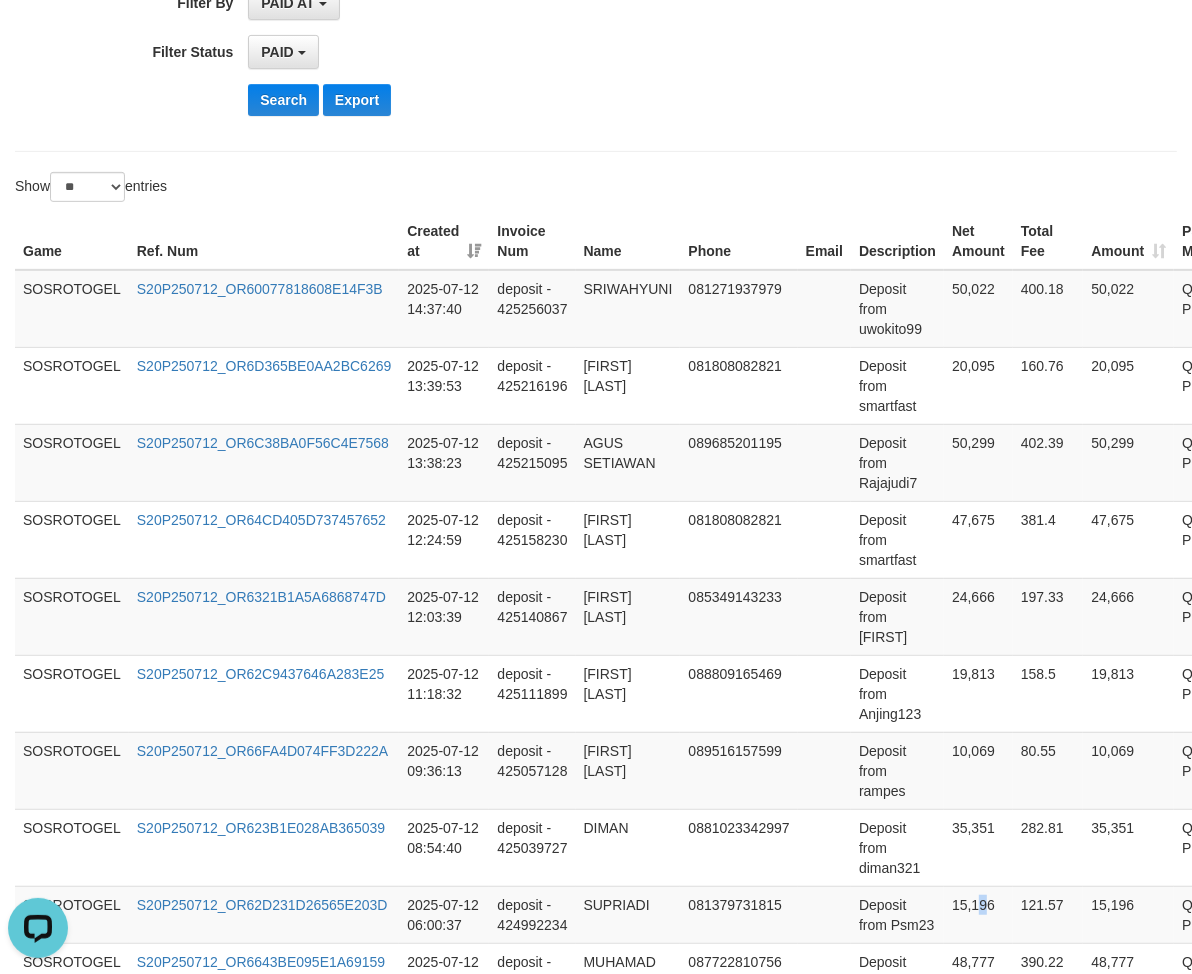 scroll, scrollTop: 0, scrollLeft: 0, axis: both 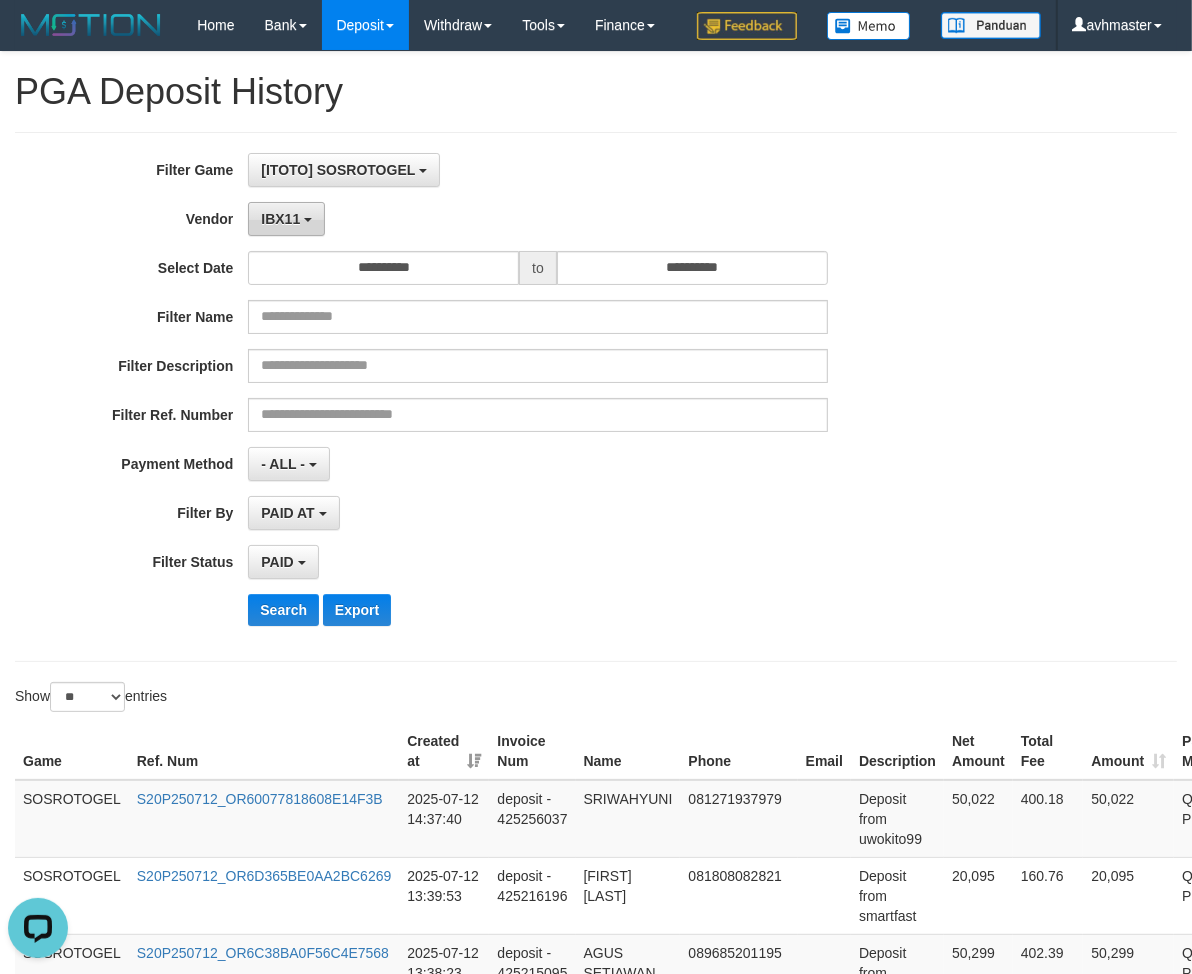 click on "IBX11" at bounding box center [286, 219] 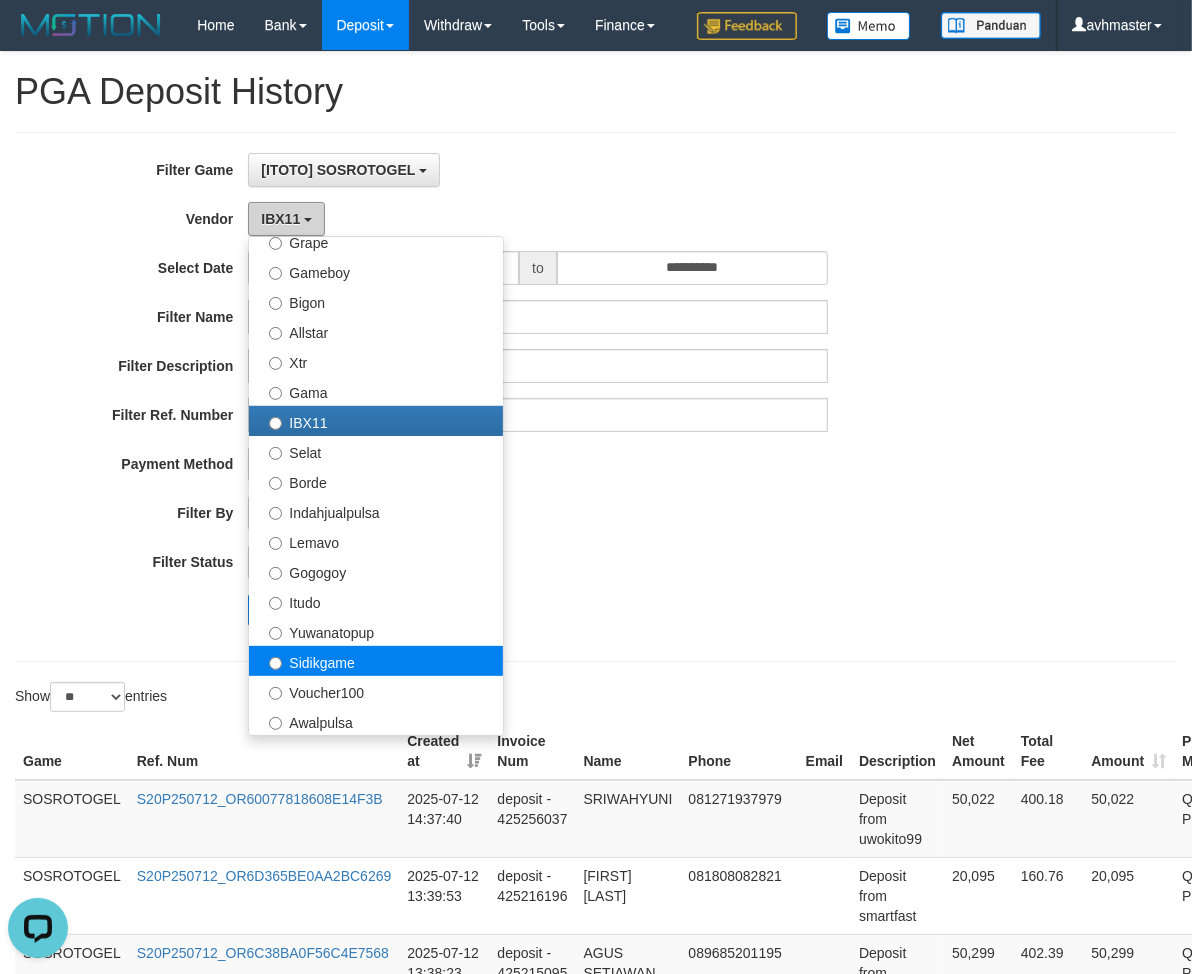 scroll, scrollTop: 555, scrollLeft: 0, axis: vertical 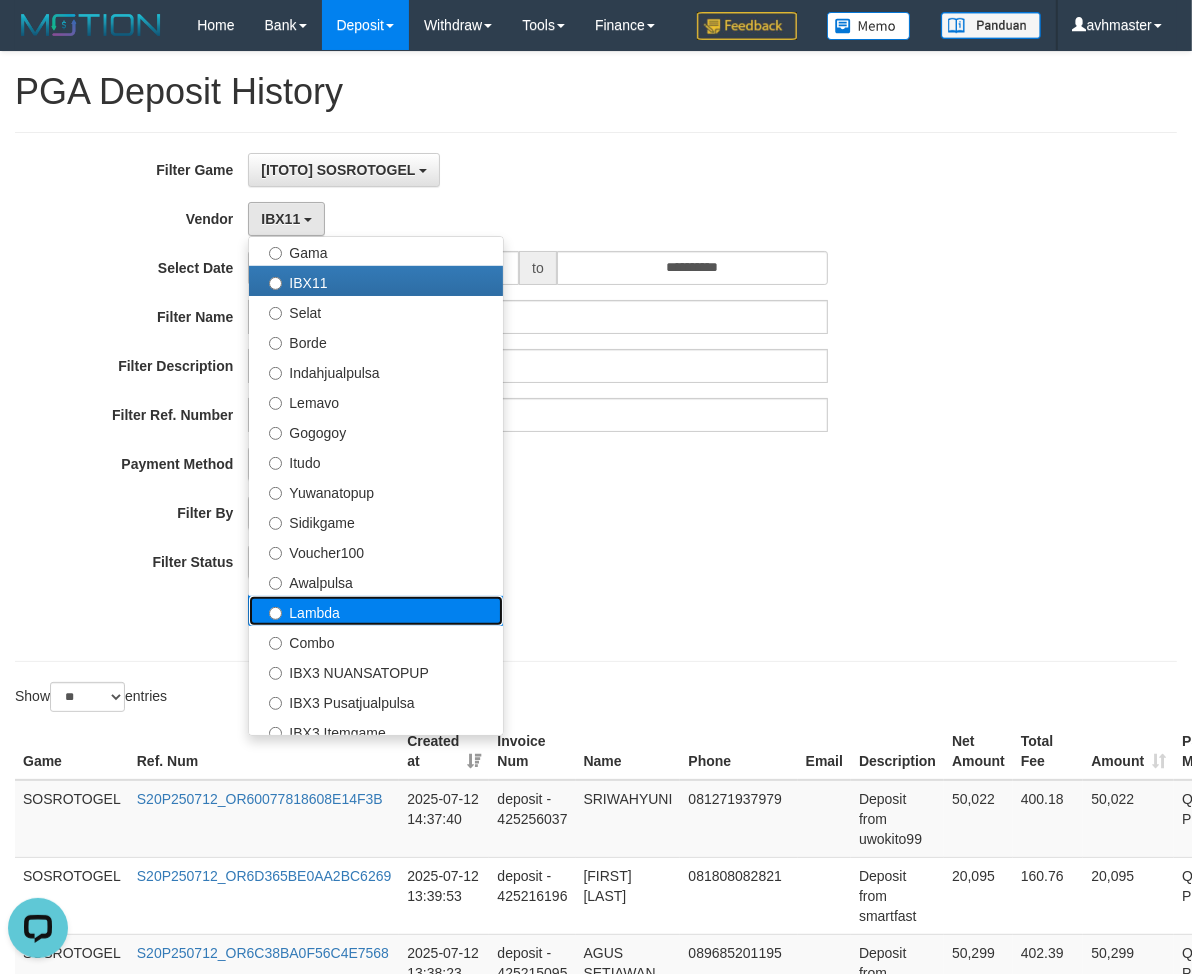click on "Lambda" at bounding box center [376, 611] 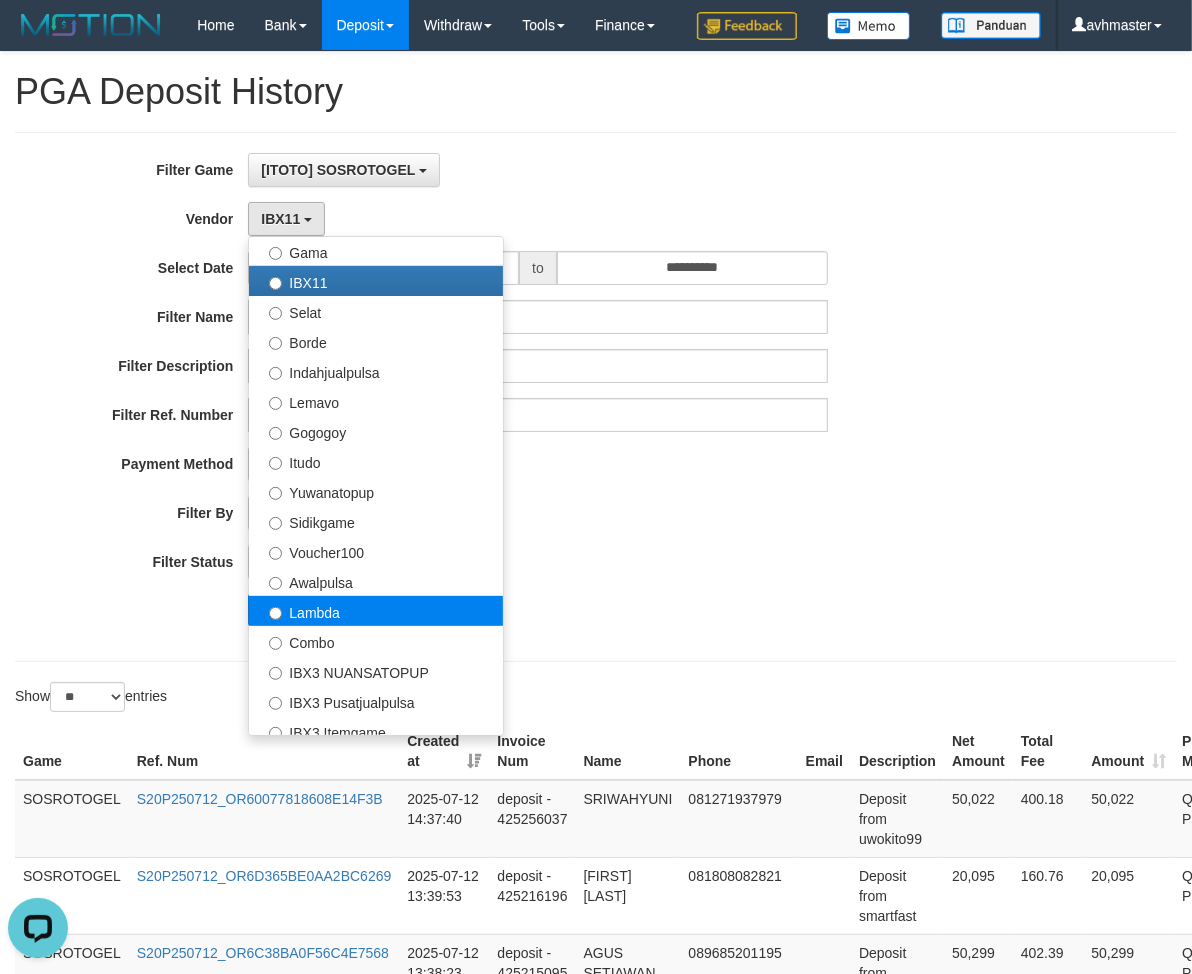 select on "**********" 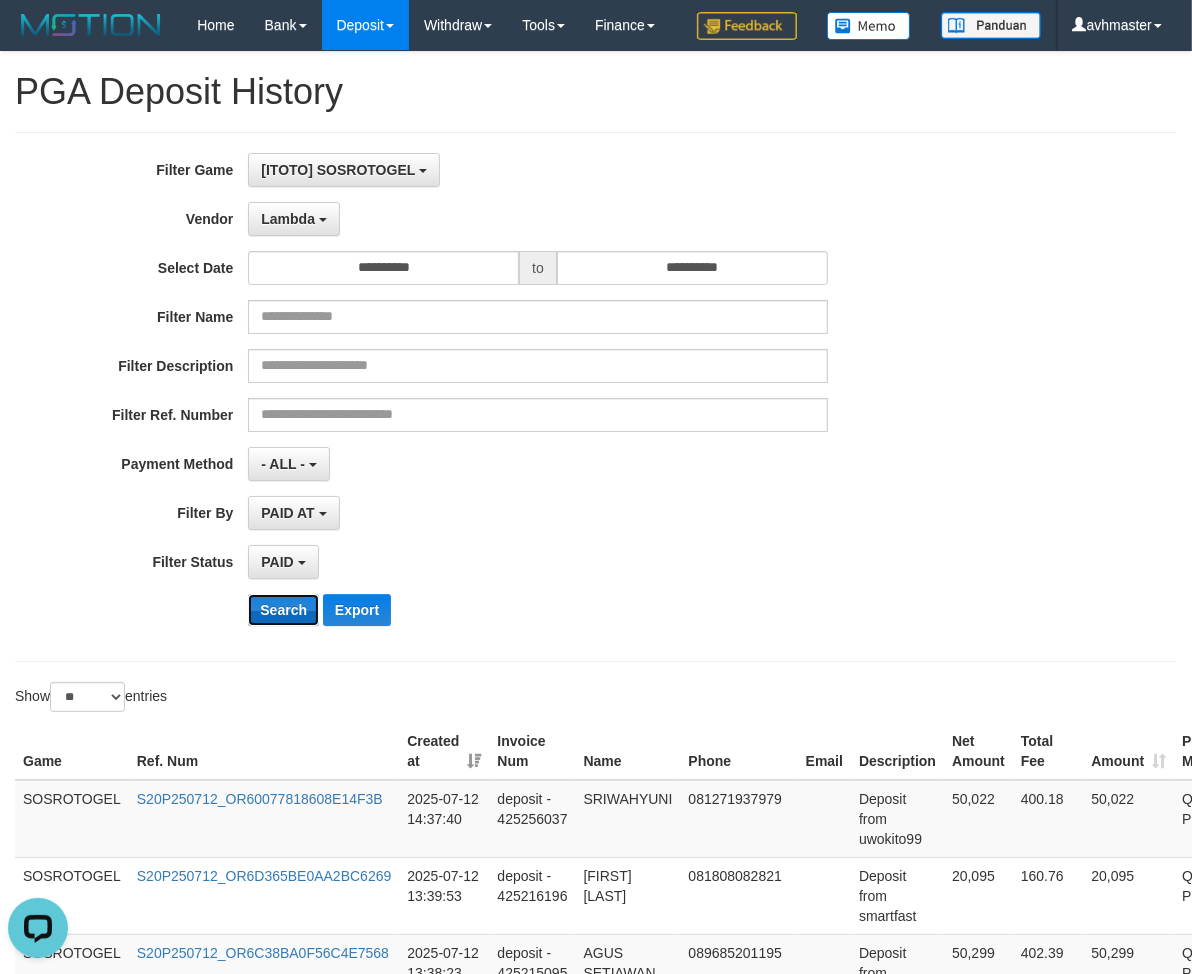 click on "Search" at bounding box center [283, 610] 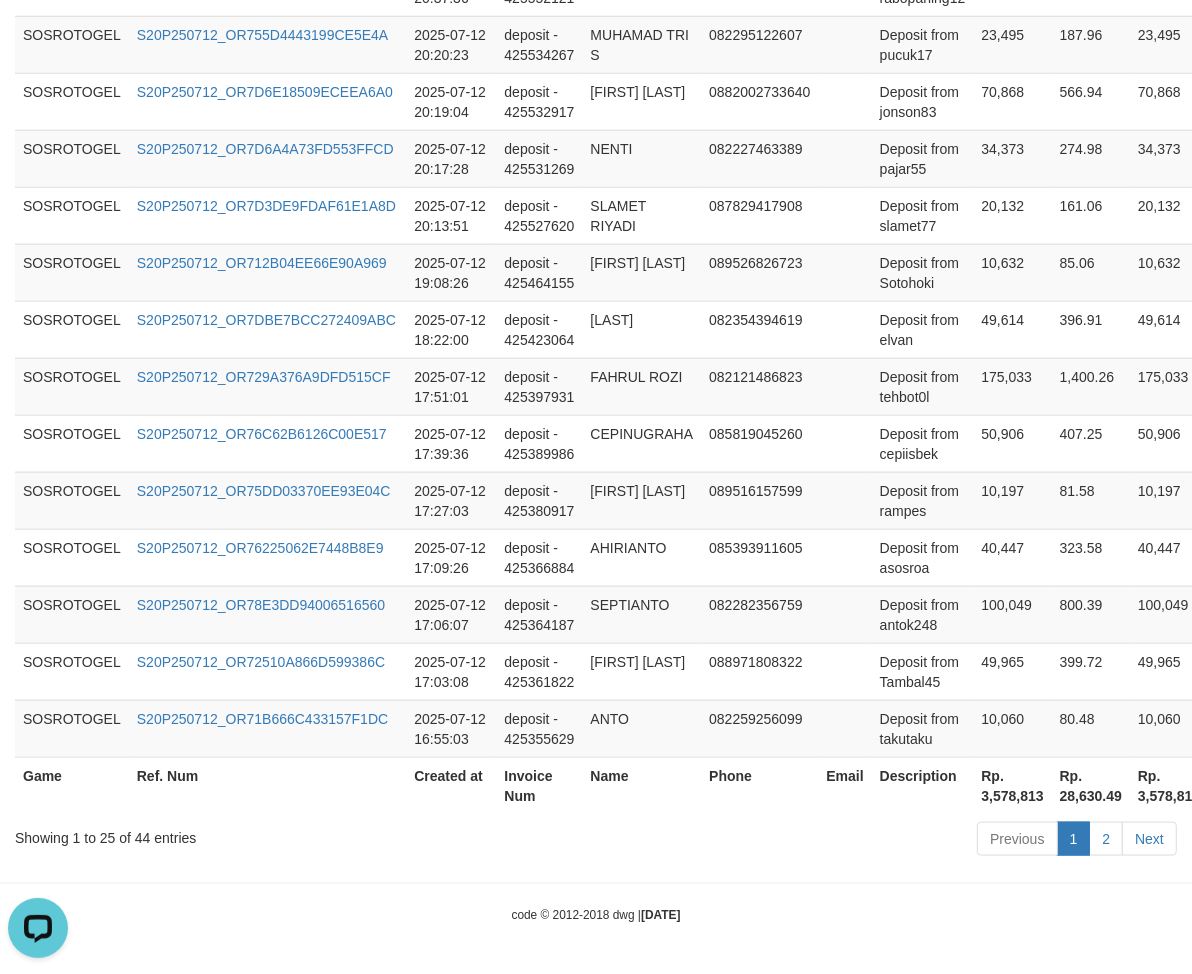 scroll, scrollTop: 1501, scrollLeft: 0, axis: vertical 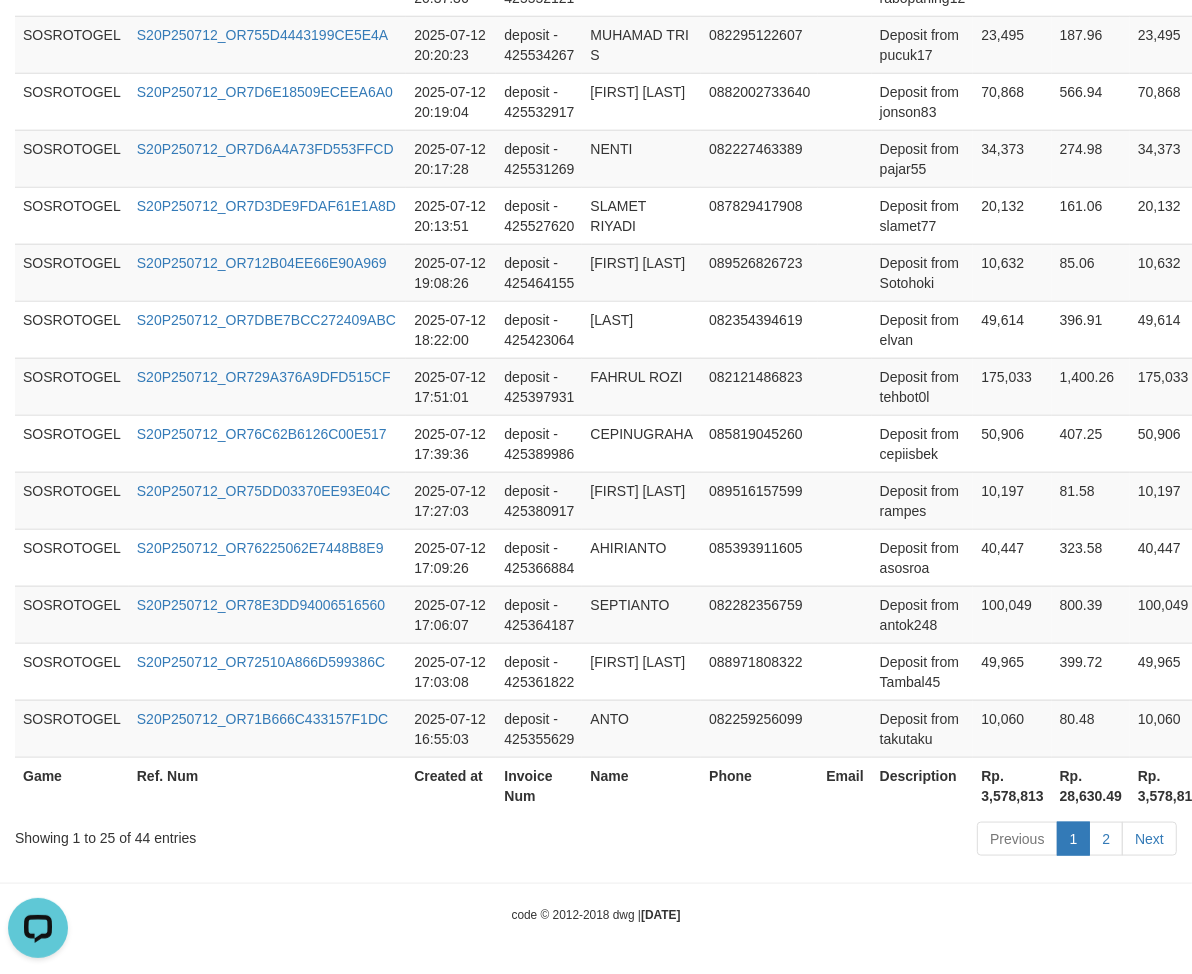 click on "Rp. 3,578,813" at bounding box center (1012, 785) 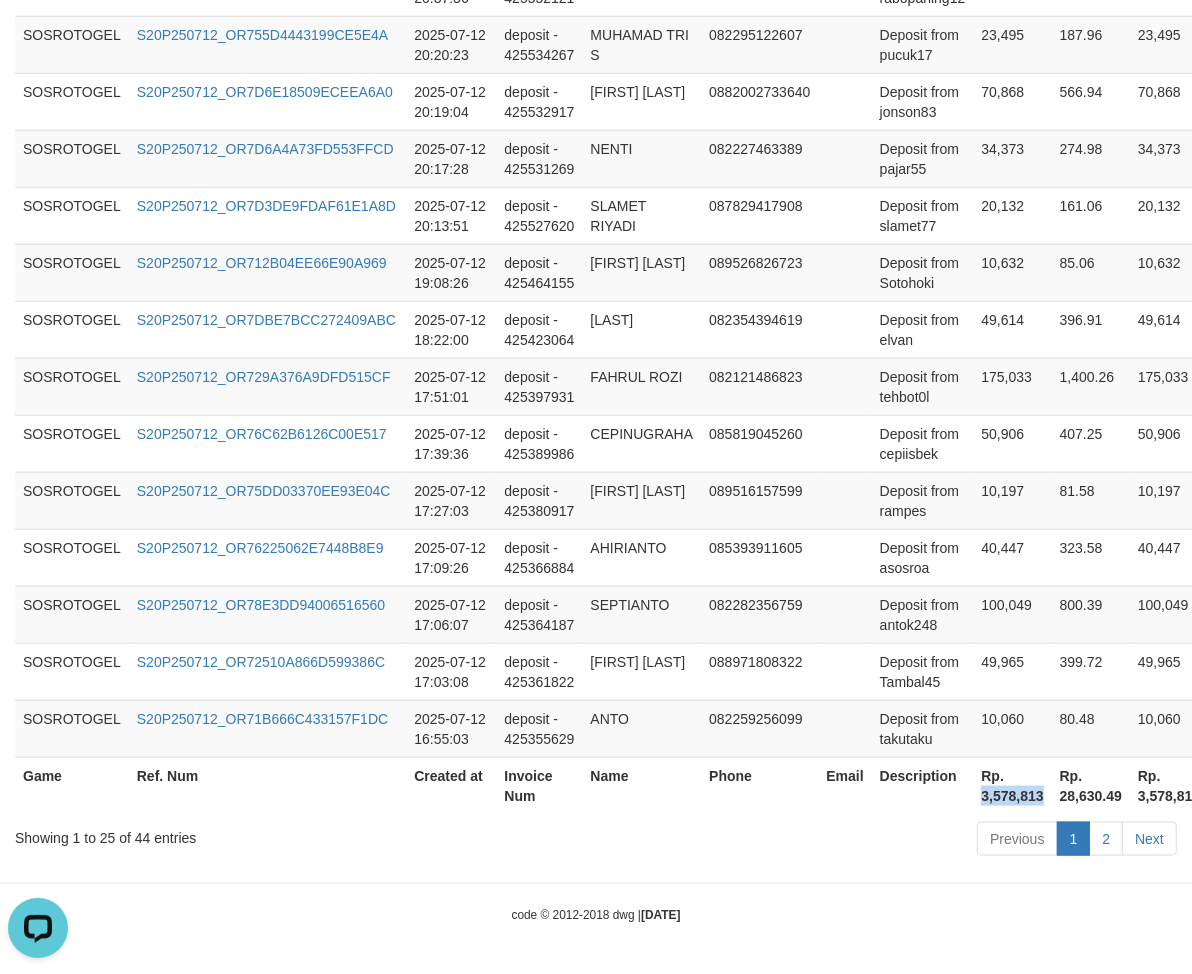 click on "Rp. 3,578,813" at bounding box center (1012, 785) 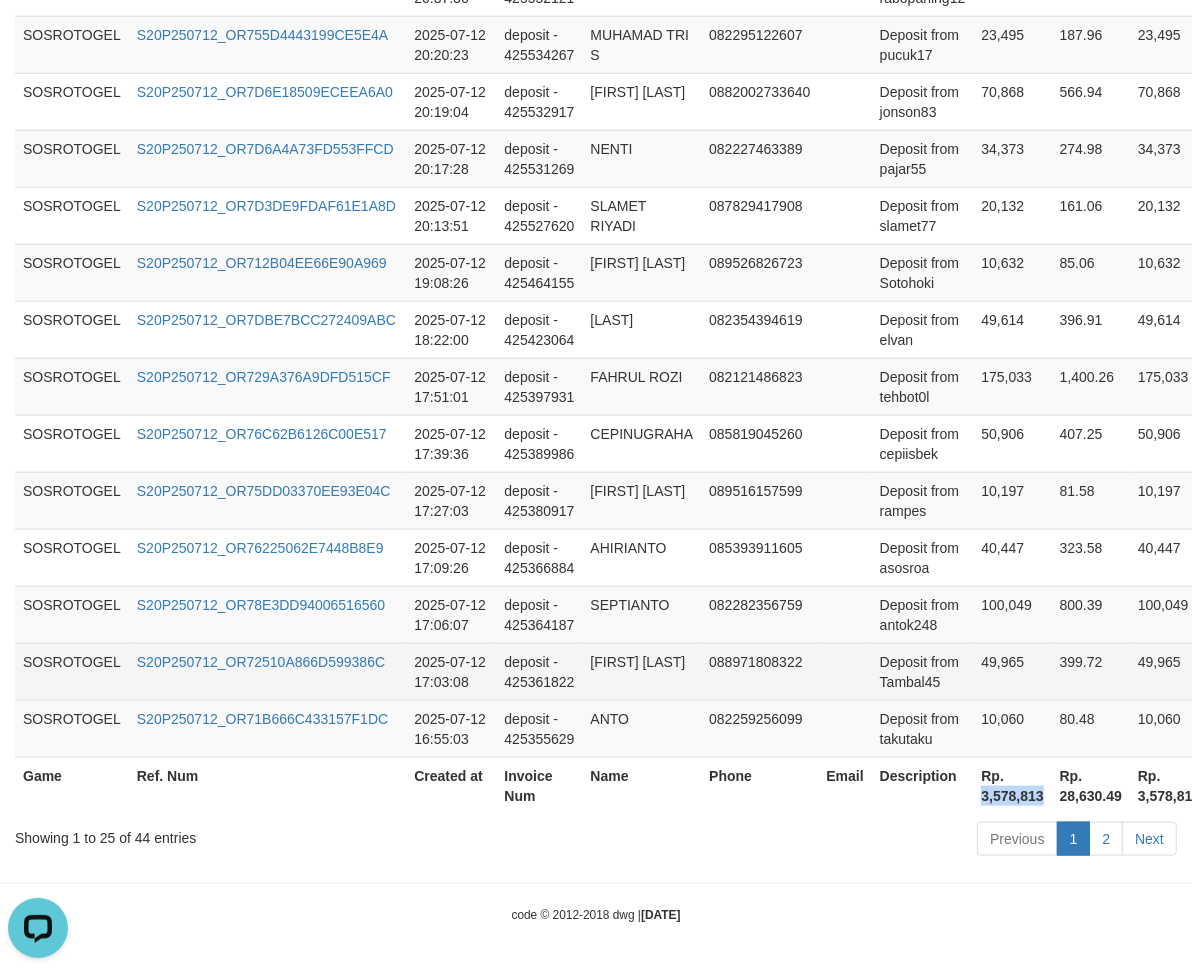 copy on "3,578,813" 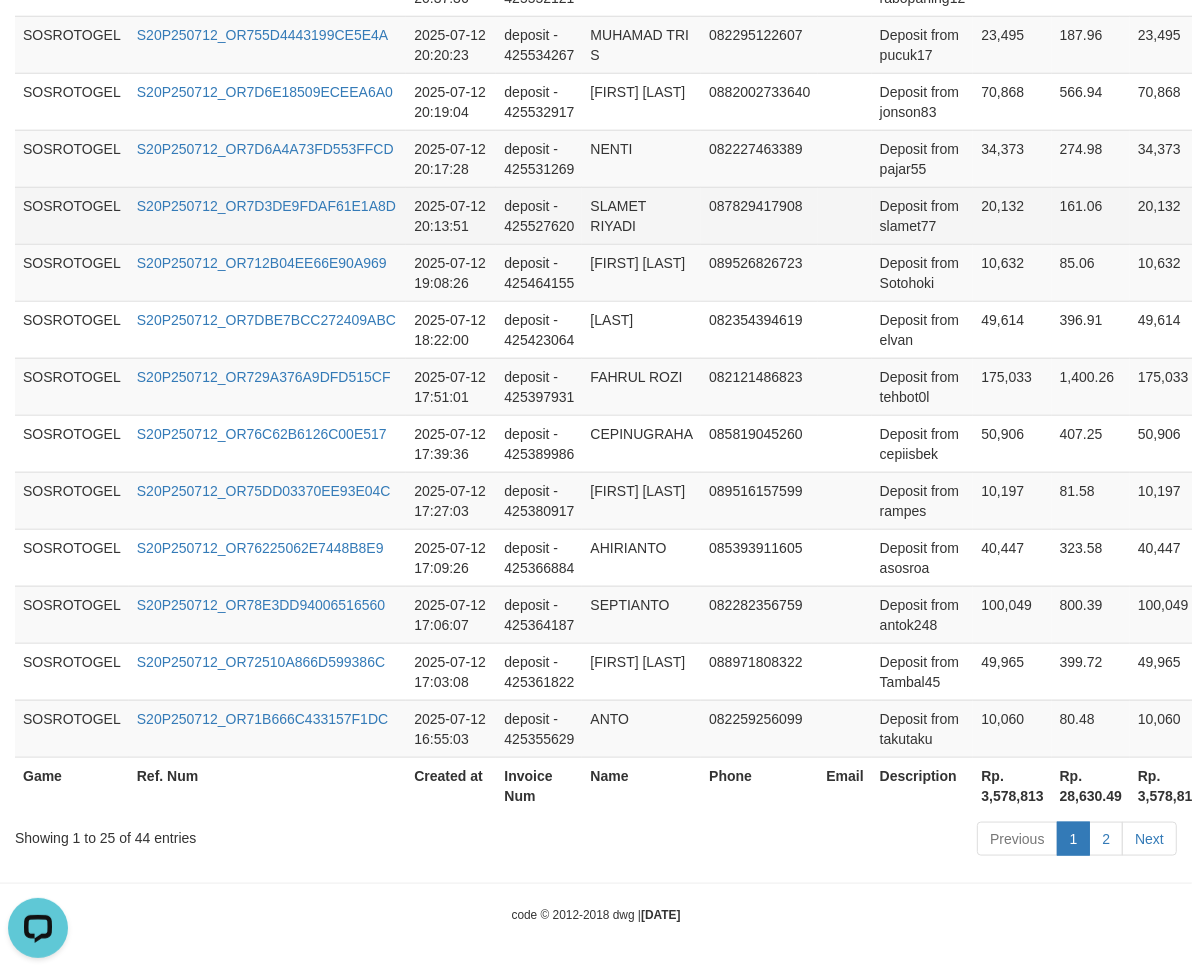drag, startPoint x: 1098, startPoint y: 320, endPoint x: 1117, endPoint y: 221, distance: 100.80675 